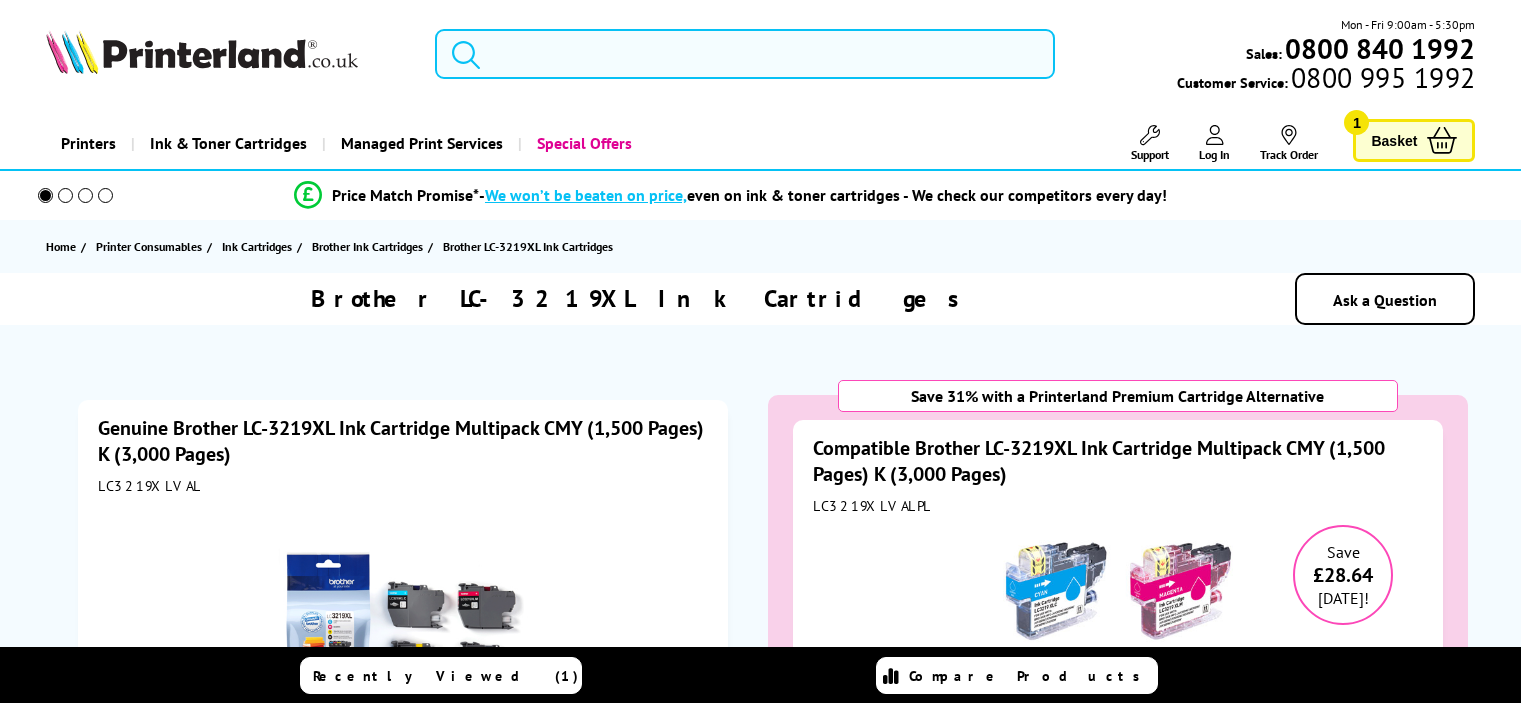 scroll, scrollTop: 0, scrollLeft: 0, axis: both 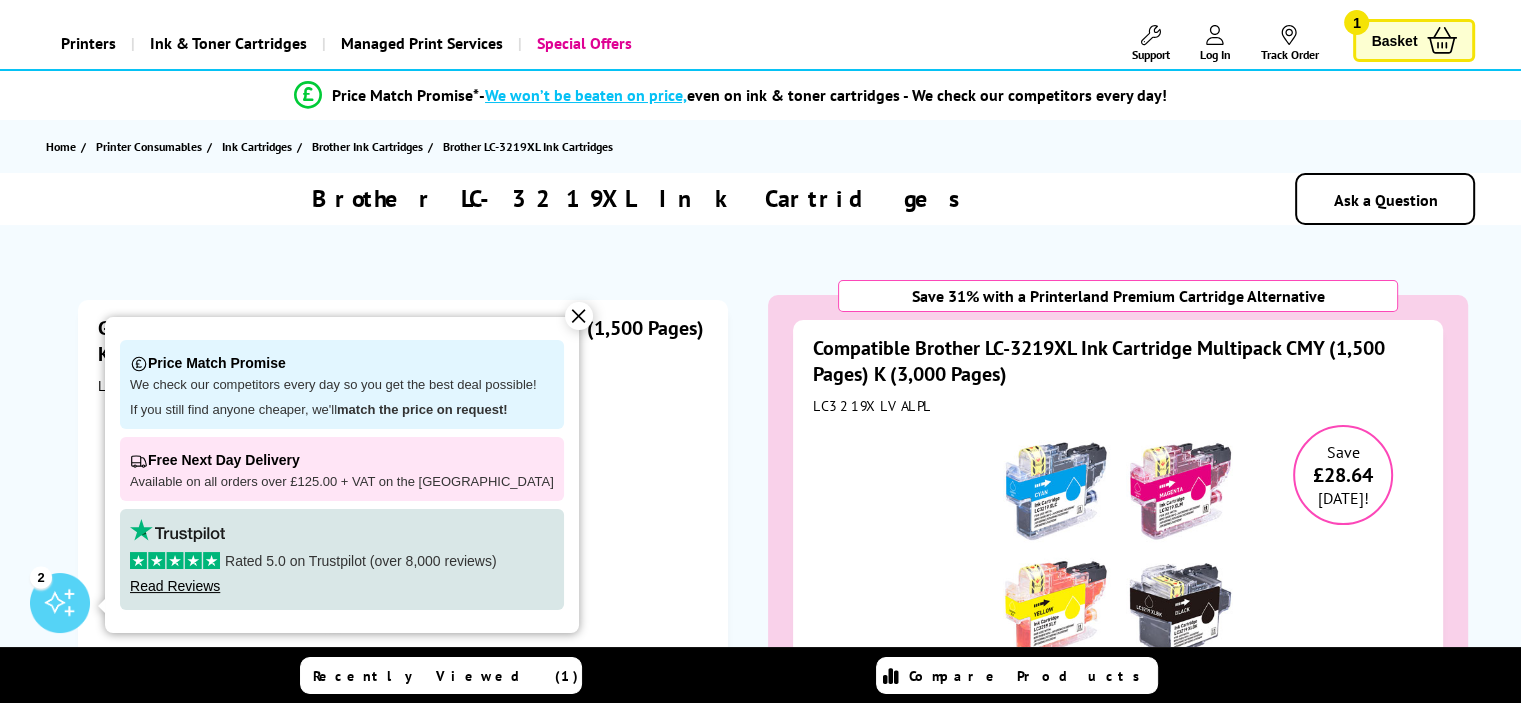 click on "✕" at bounding box center [579, 316] 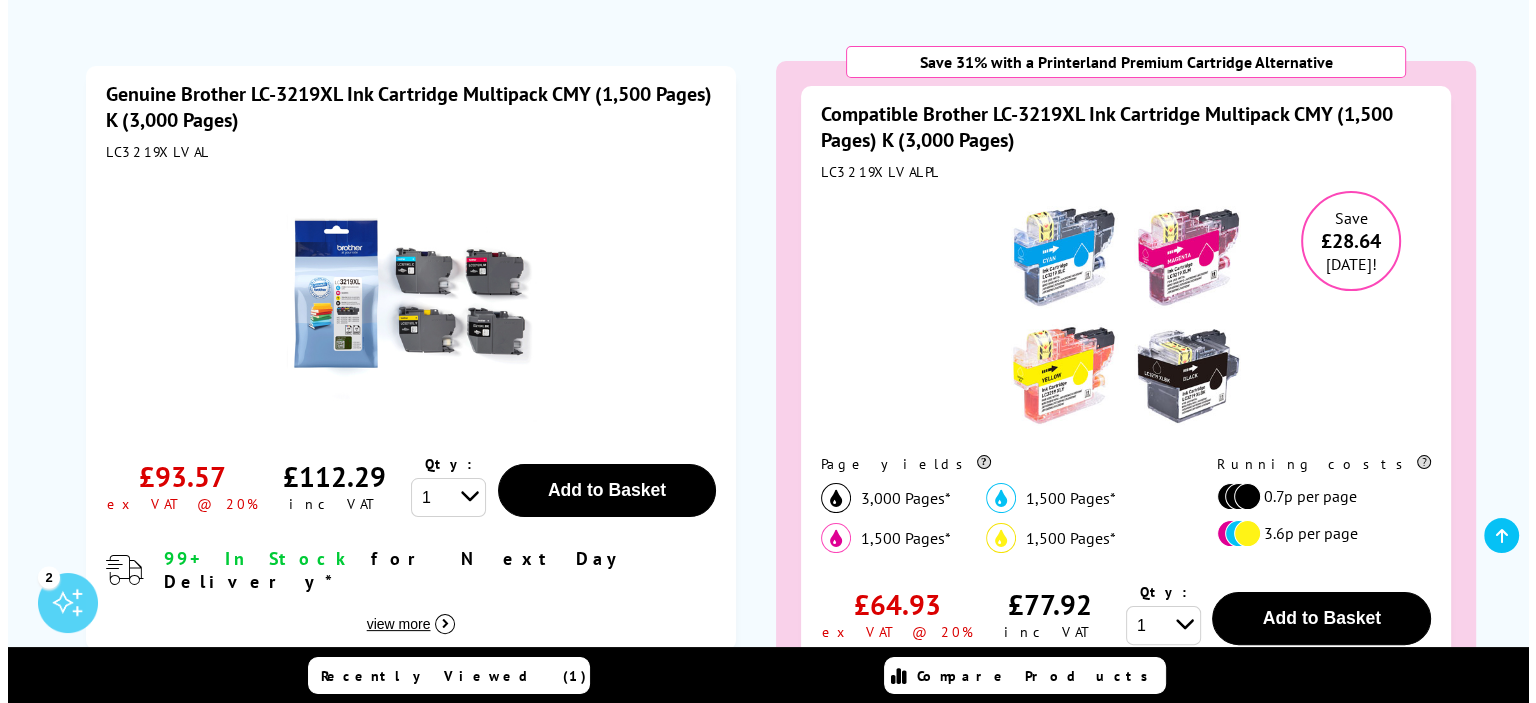 scroll, scrollTop: 300, scrollLeft: 0, axis: vertical 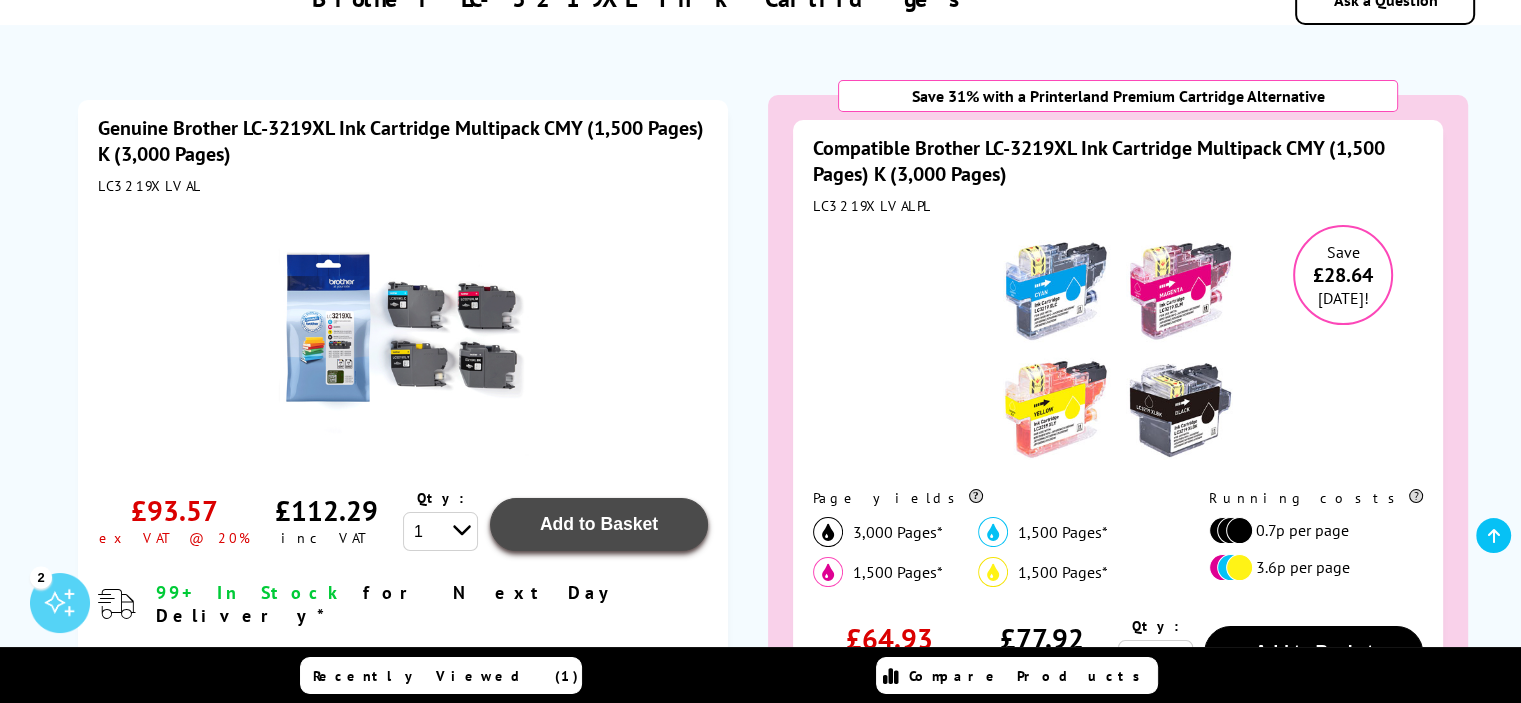 click on "Add to Basket" at bounding box center [599, 524] 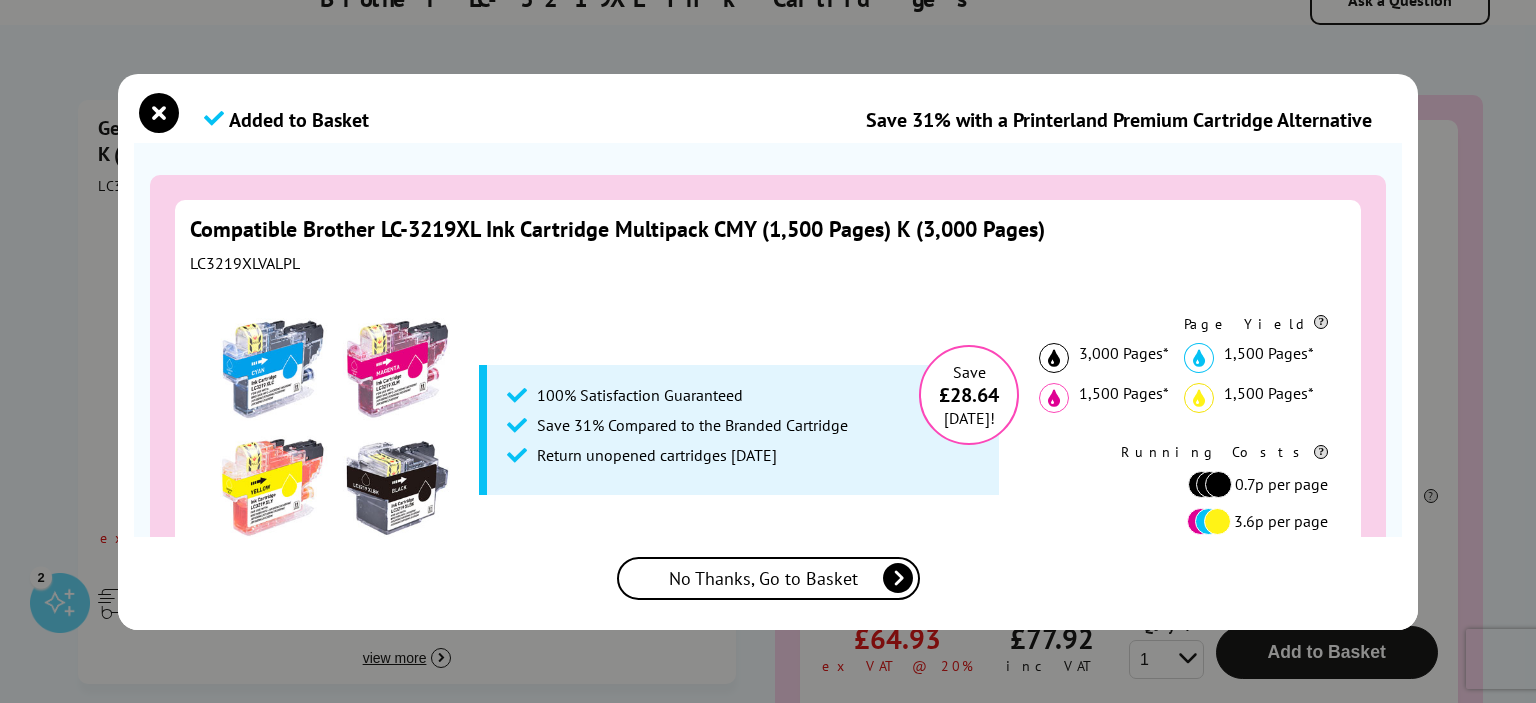 click on "No Thanks, Go to Basket" at bounding box center (768, 578) 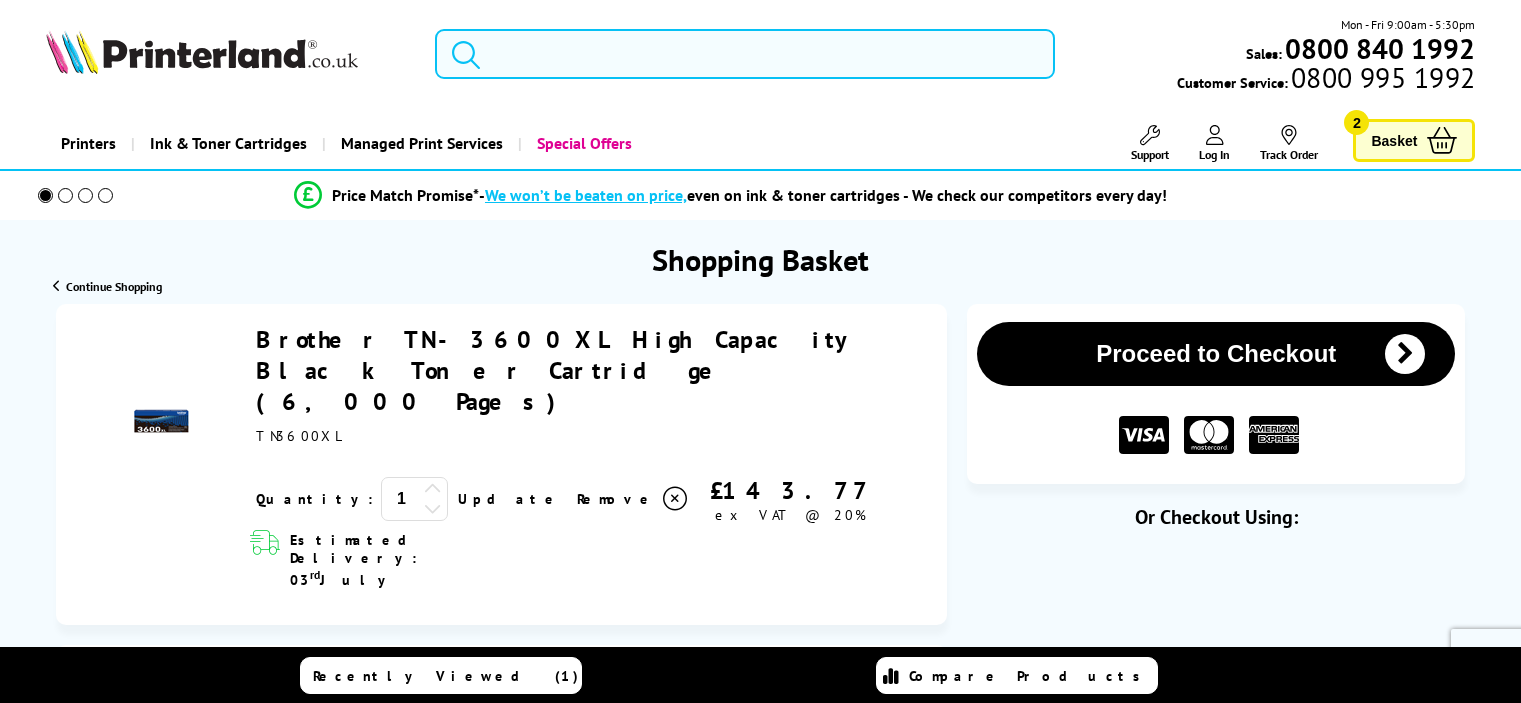 scroll, scrollTop: 0, scrollLeft: 0, axis: both 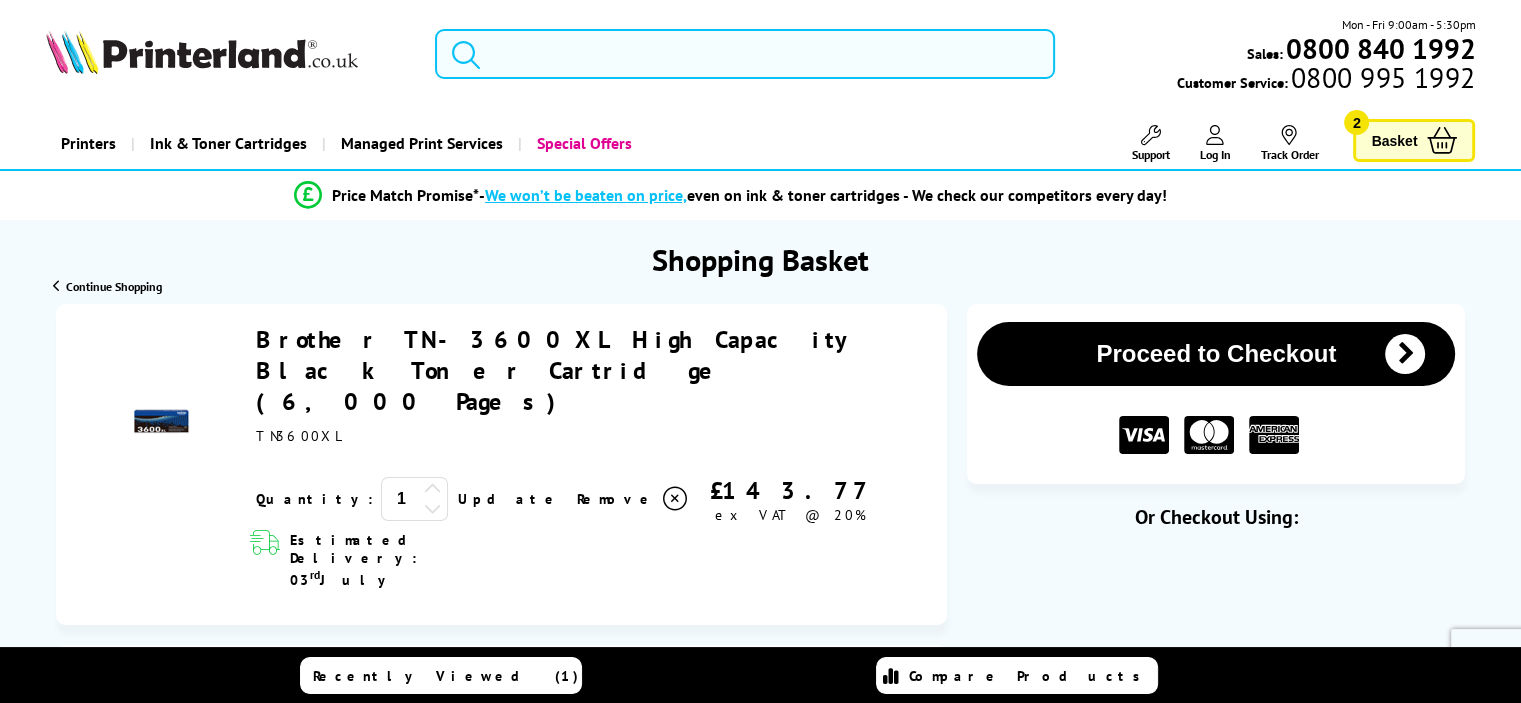 click at bounding box center (745, 54) 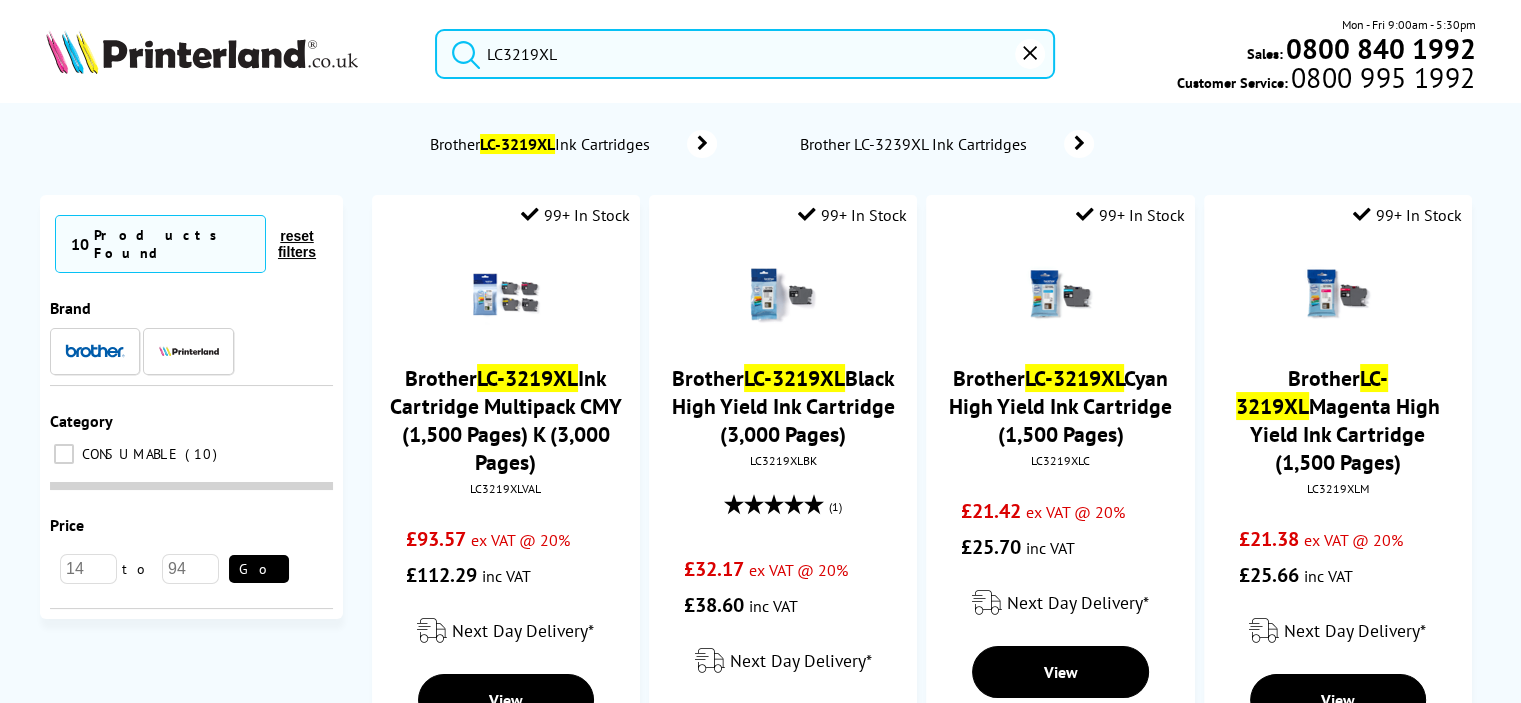 type on "LC3219XL" 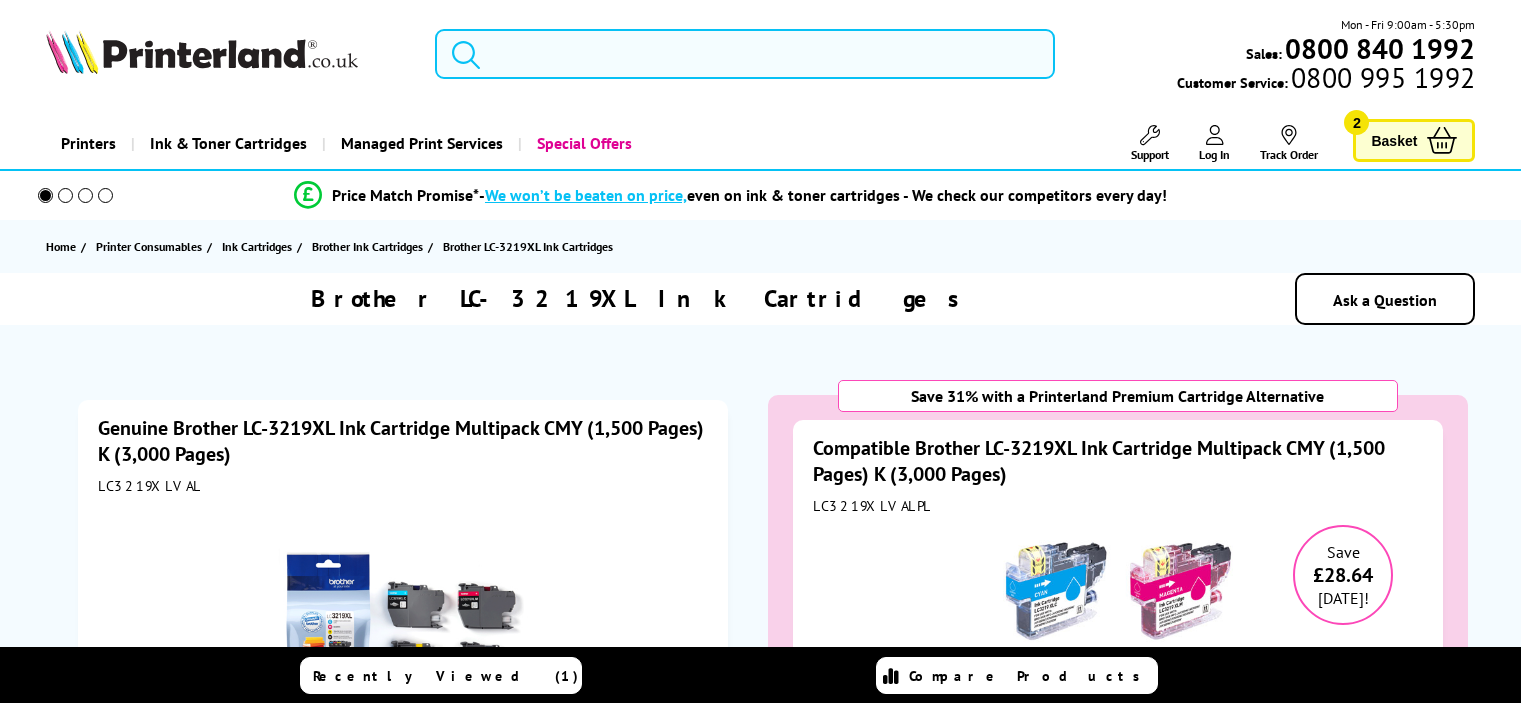 scroll, scrollTop: 0, scrollLeft: 0, axis: both 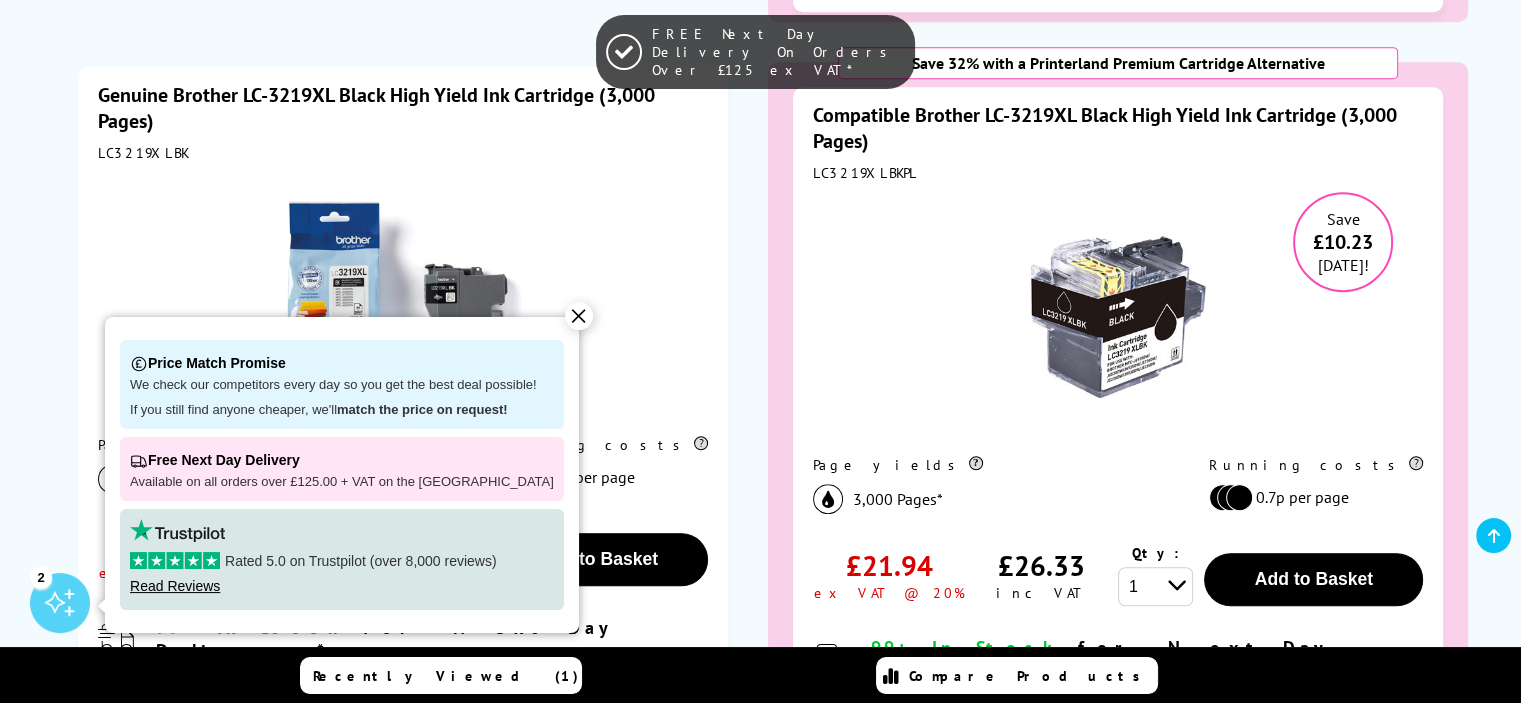 click on "✕" at bounding box center [579, 316] 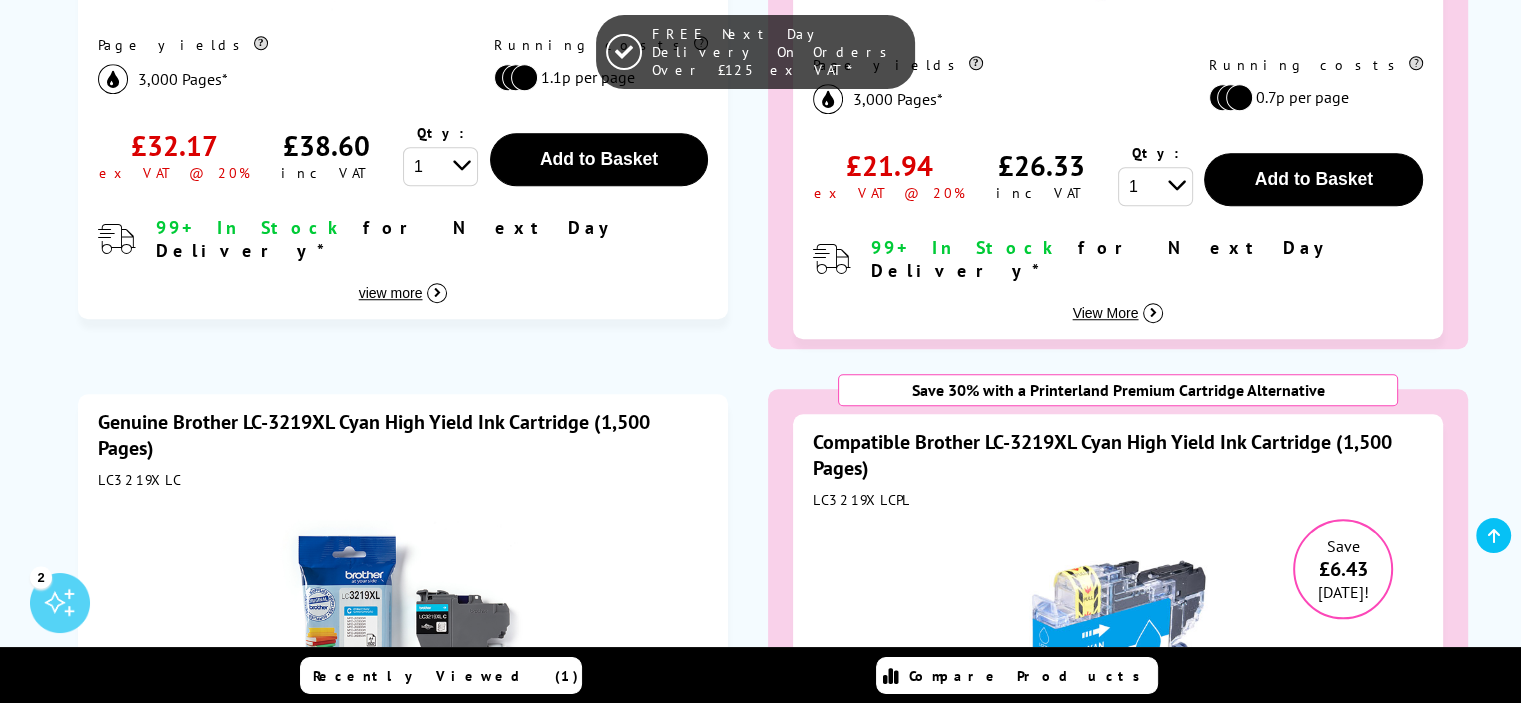 scroll, scrollTop: 1400, scrollLeft: 0, axis: vertical 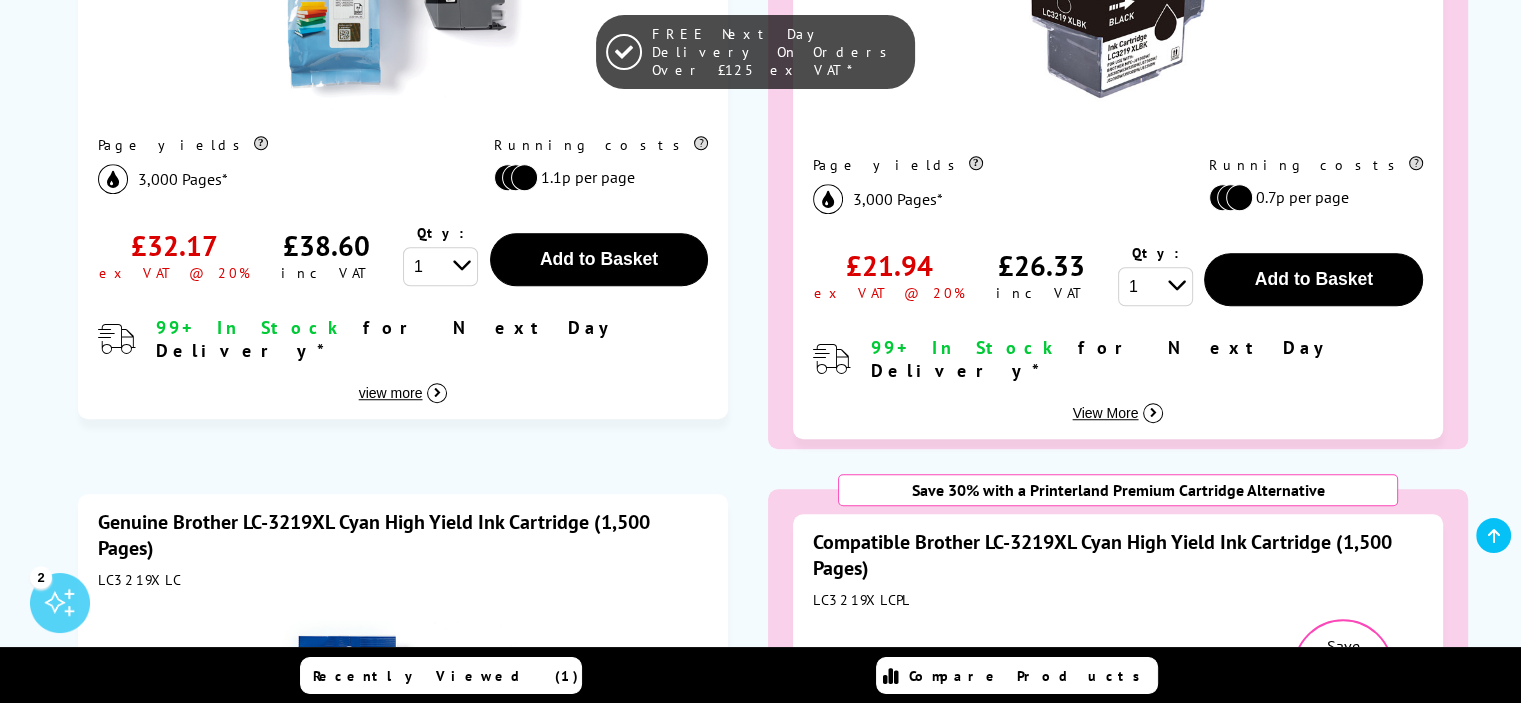 click on "Genuine Brother LC-3219XL Black High Yield Ink Cartridge (3,000 Pages)
LC3219XLBK
Page yields
3,000 Pages*" at bounding box center (761, 105) 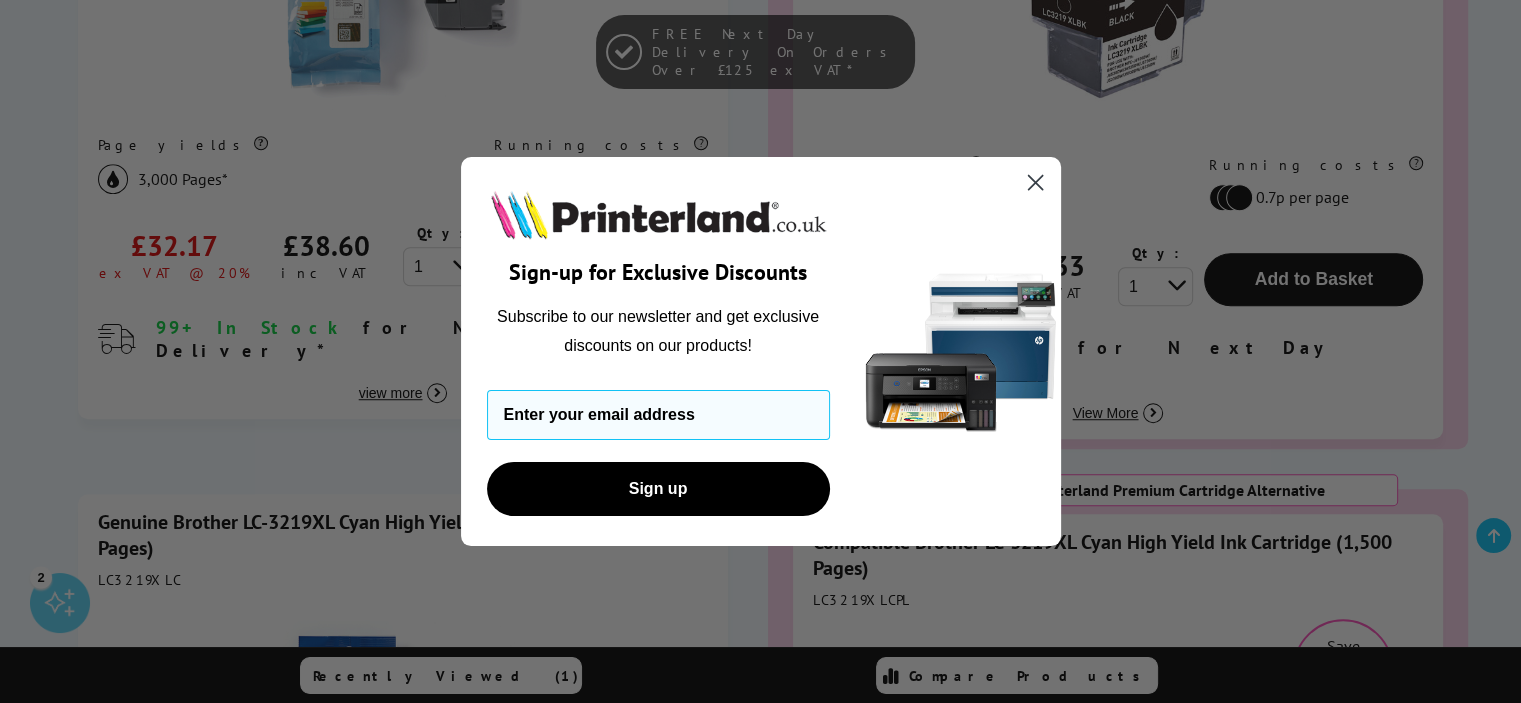 click 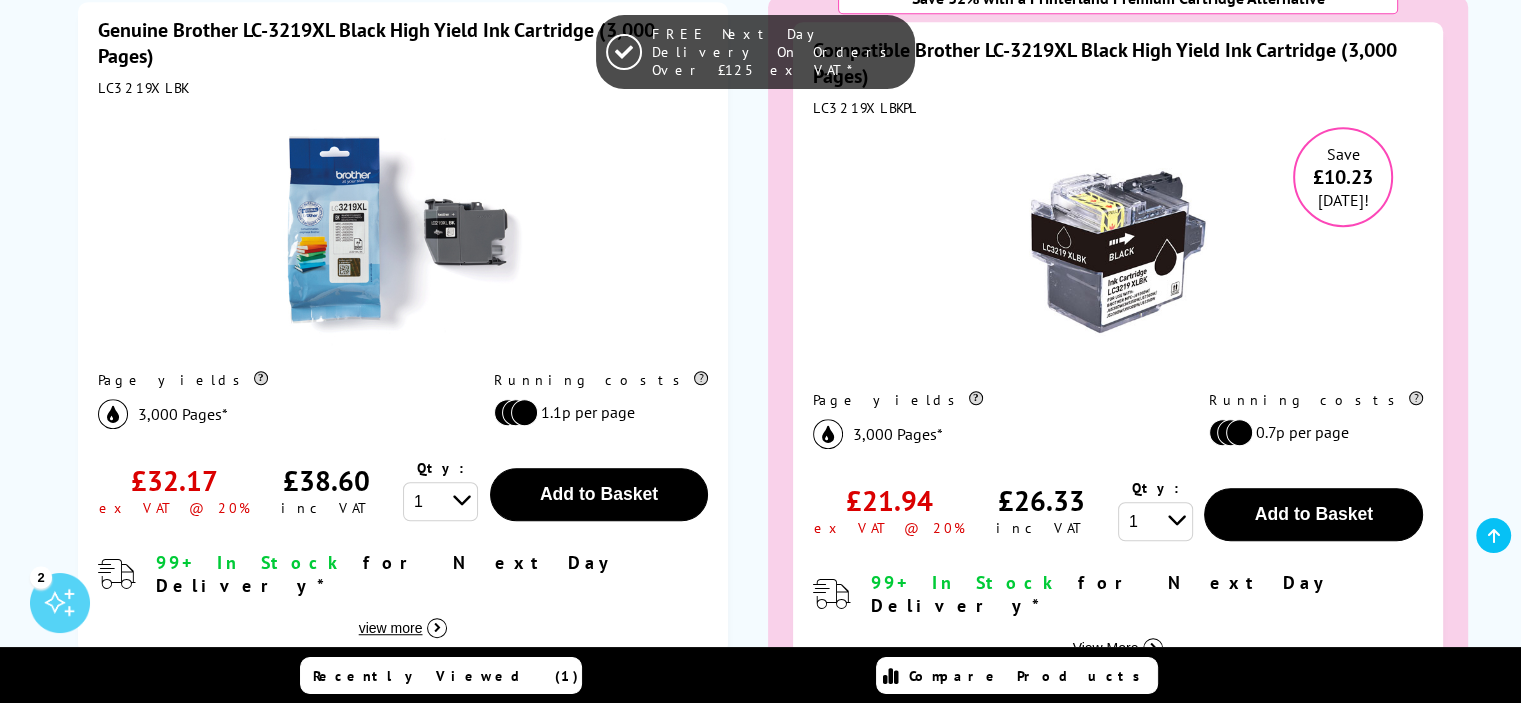 scroll, scrollTop: 1200, scrollLeft: 0, axis: vertical 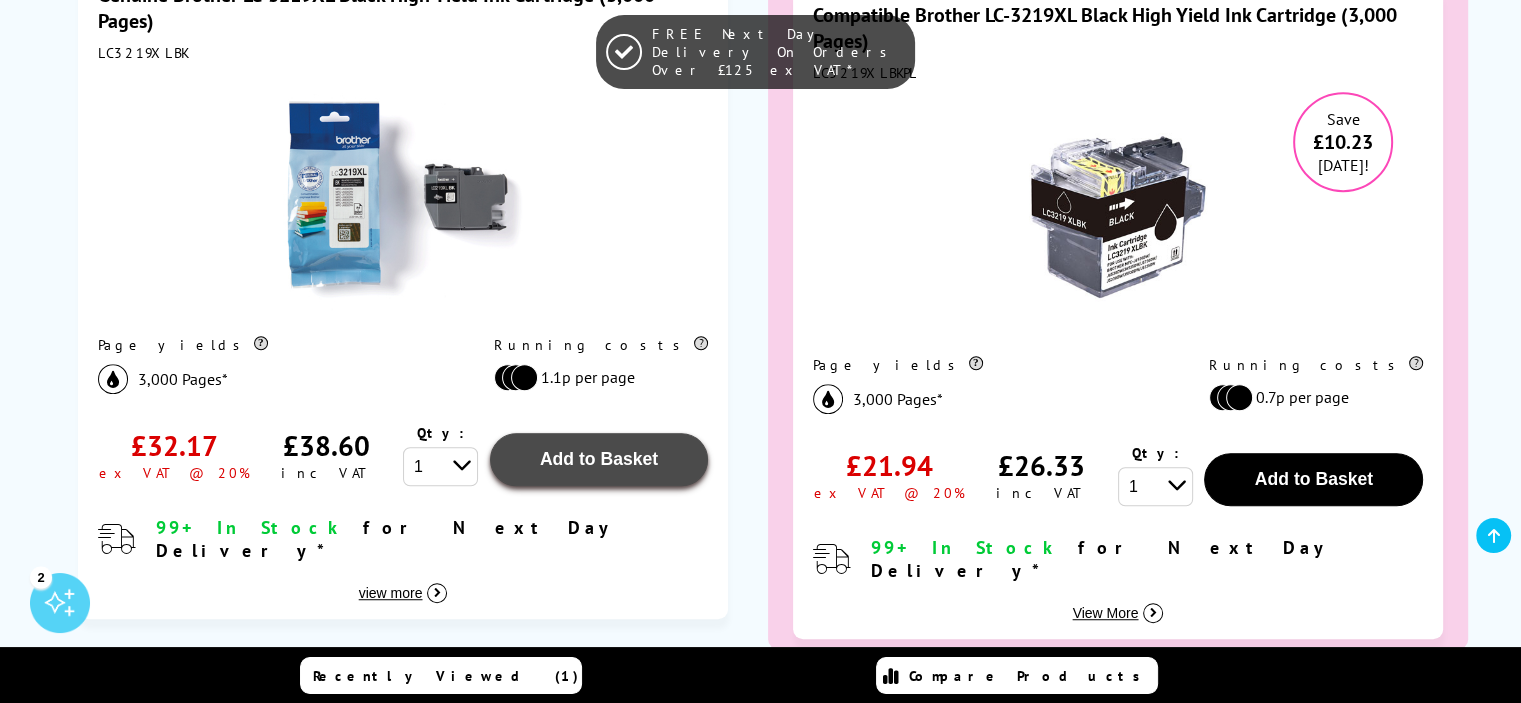 click on "Add to Basket" at bounding box center (599, -376) 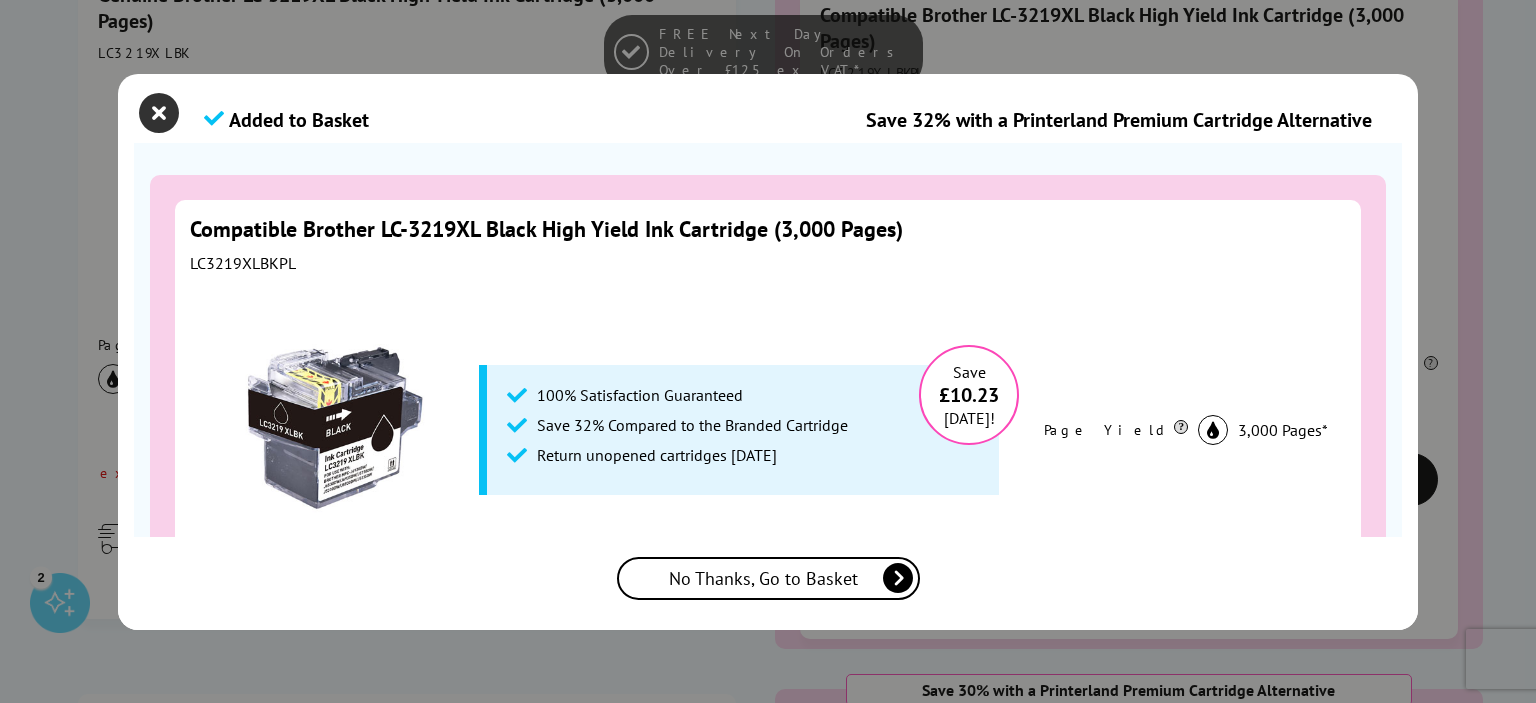 click at bounding box center [159, 113] 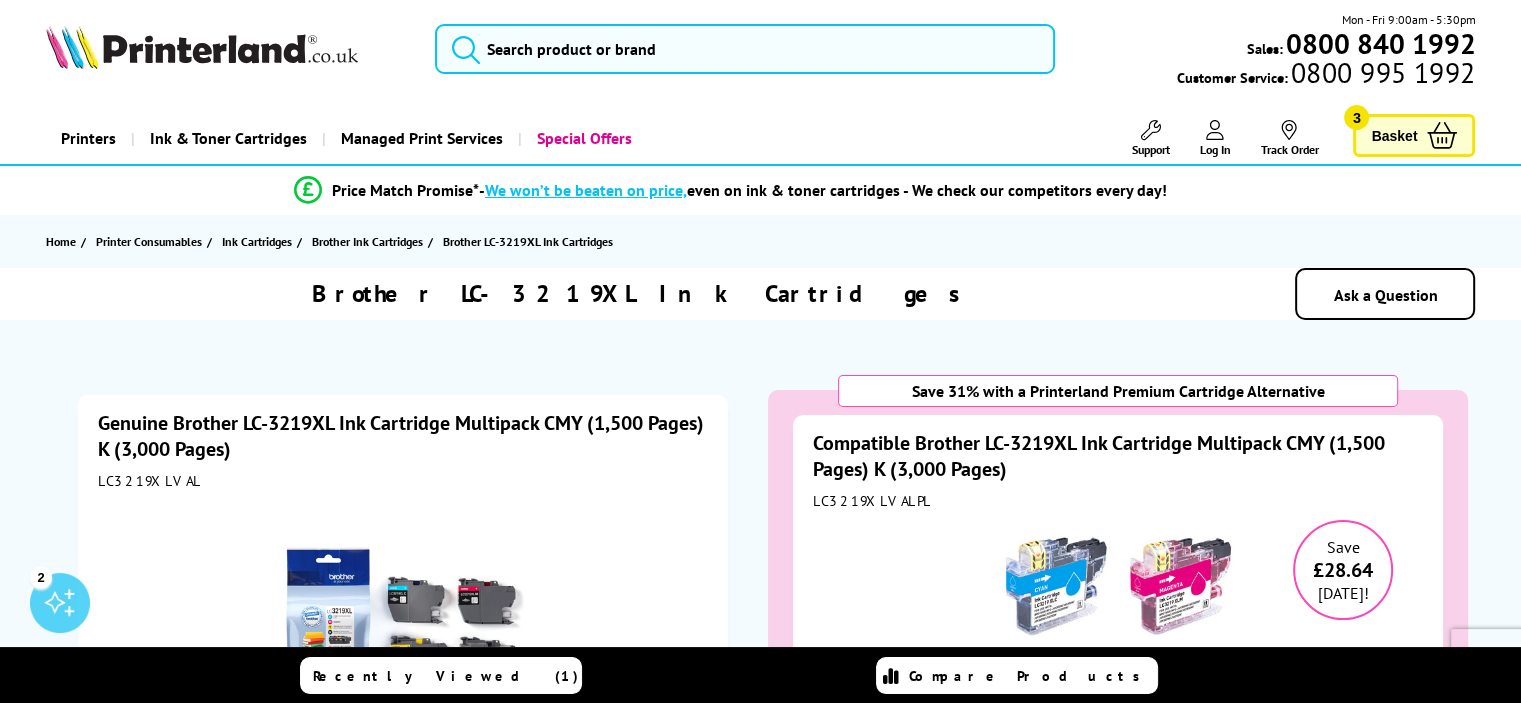 scroll, scrollTop: 0, scrollLeft: 0, axis: both 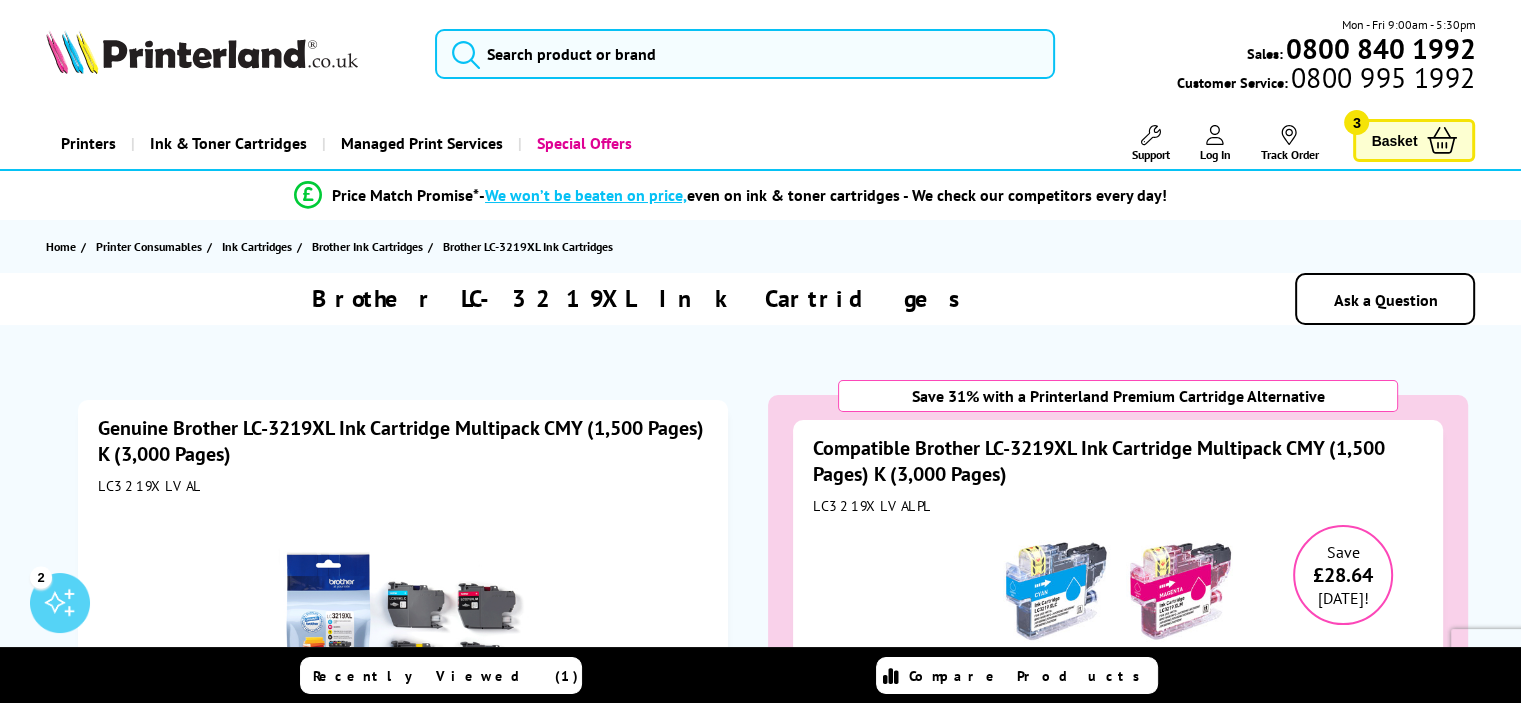 click on "Basket
3" at bounding box center [1414, 140] 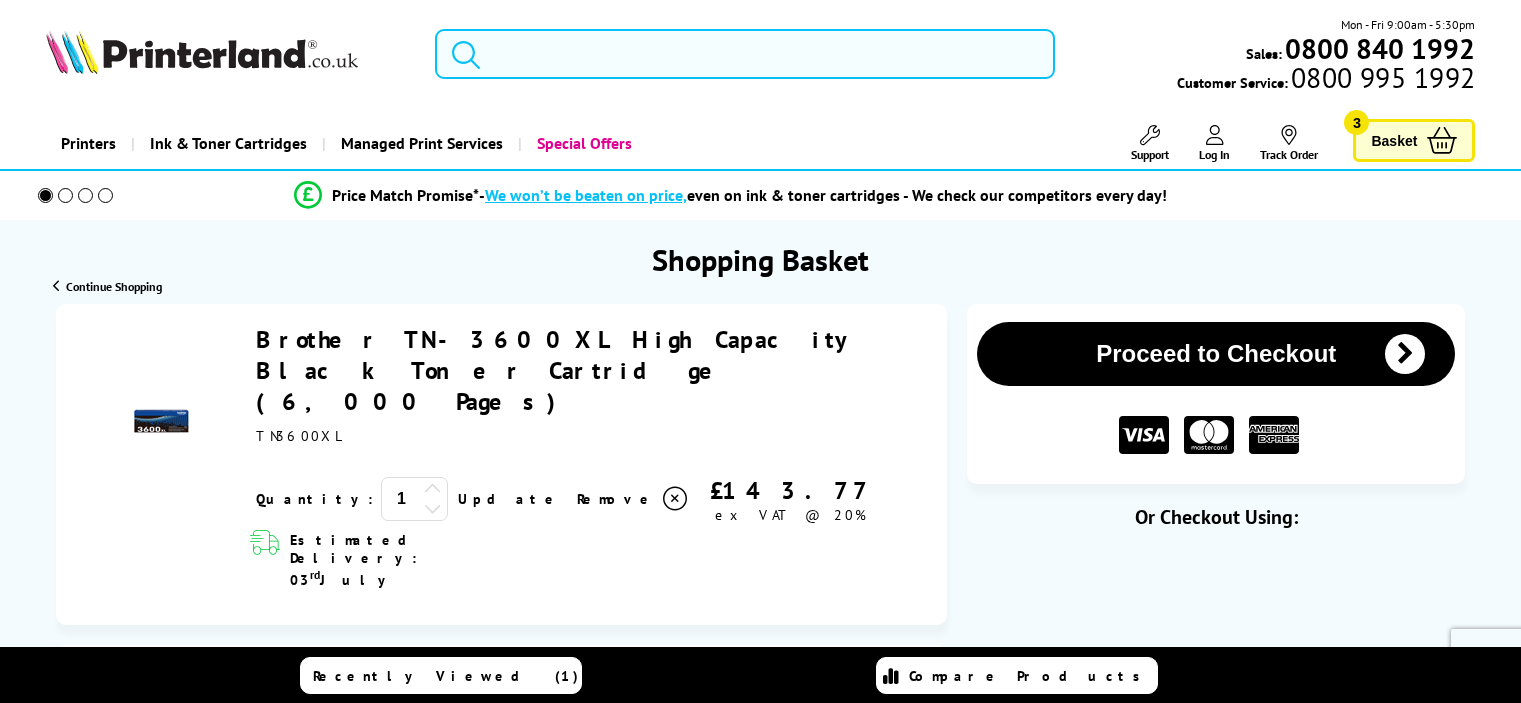 scroll, scrollTop: 0, scrollLeft: 0, axis: both 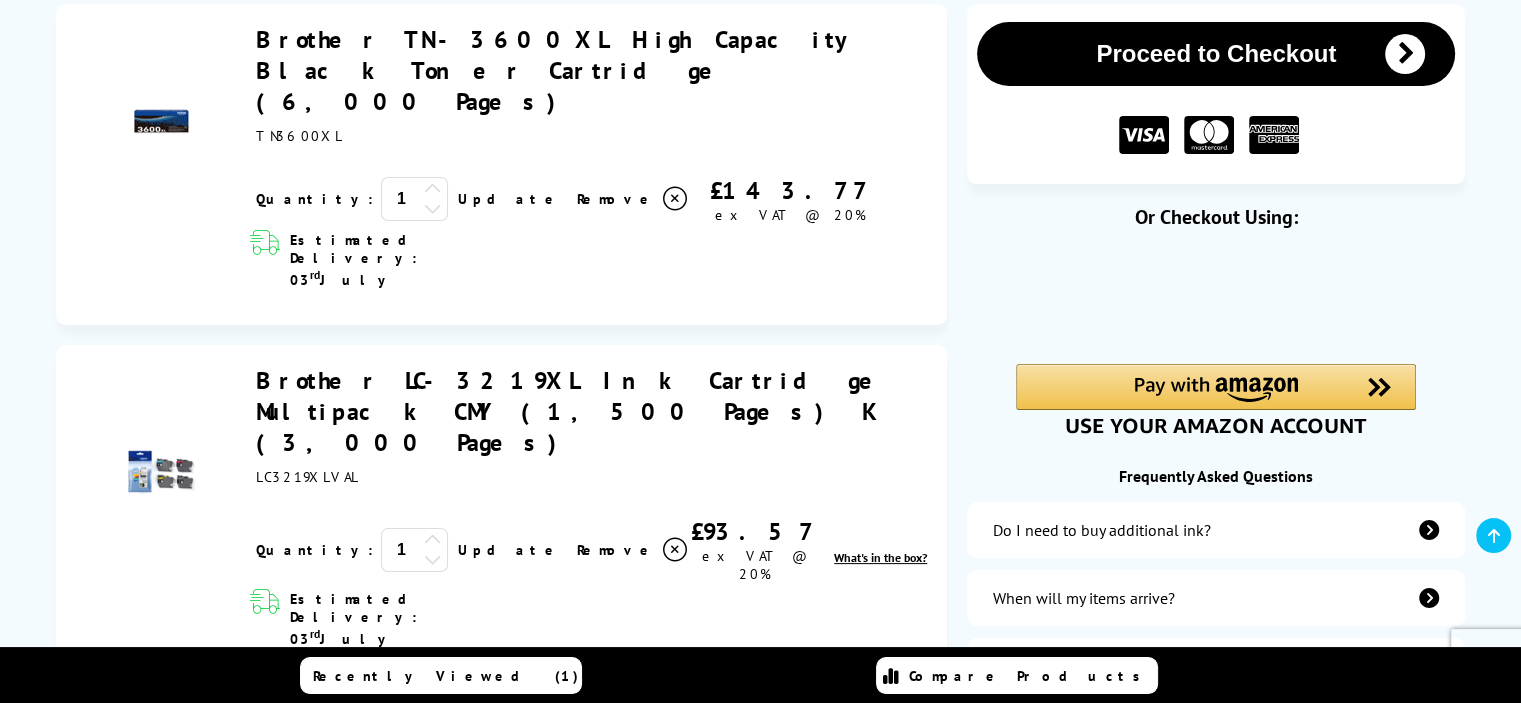 click on "Brother TN-3600XL High Capacity Black Toner Cartridge (6,000 Pages)" at bounding box center (558, 70) 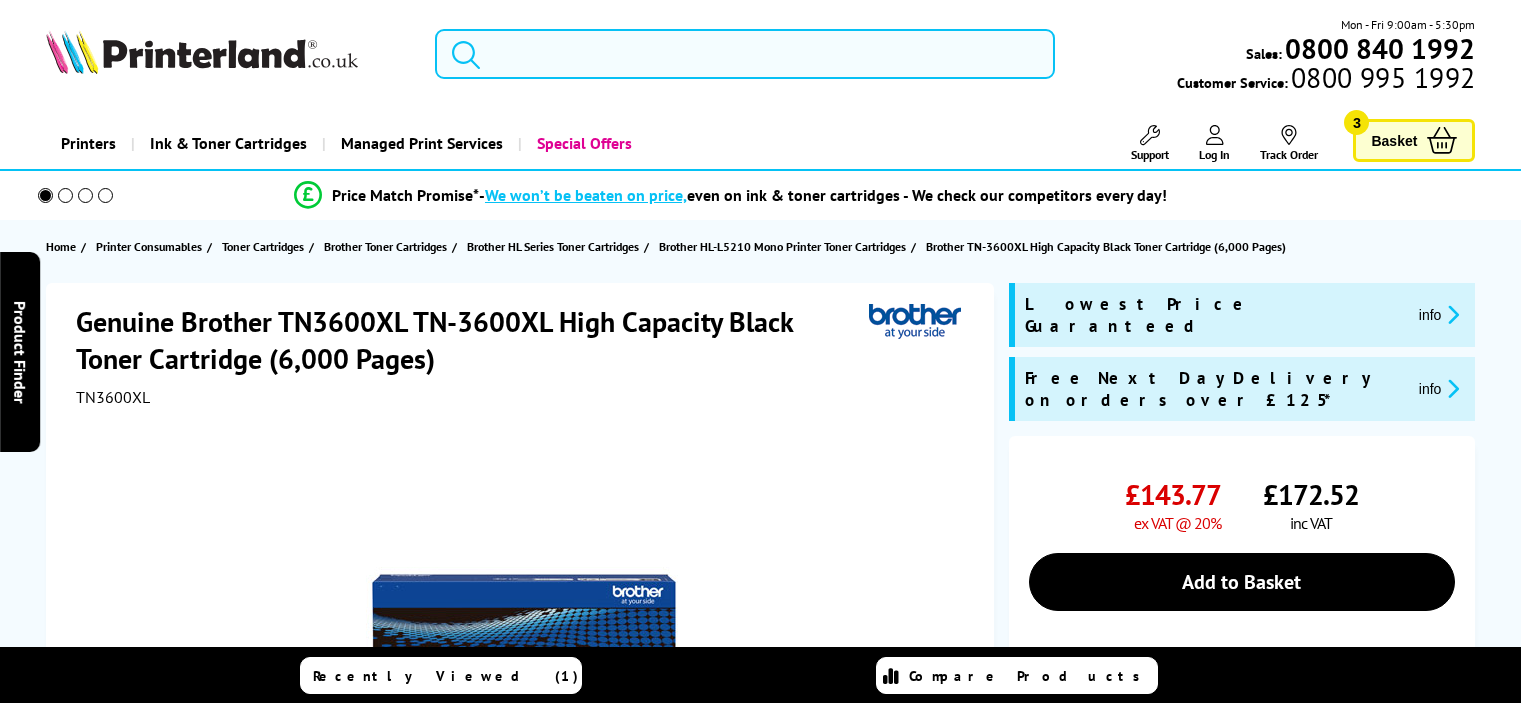 scroll, scrollTop: 0, scrollLeft: 0, axis: both 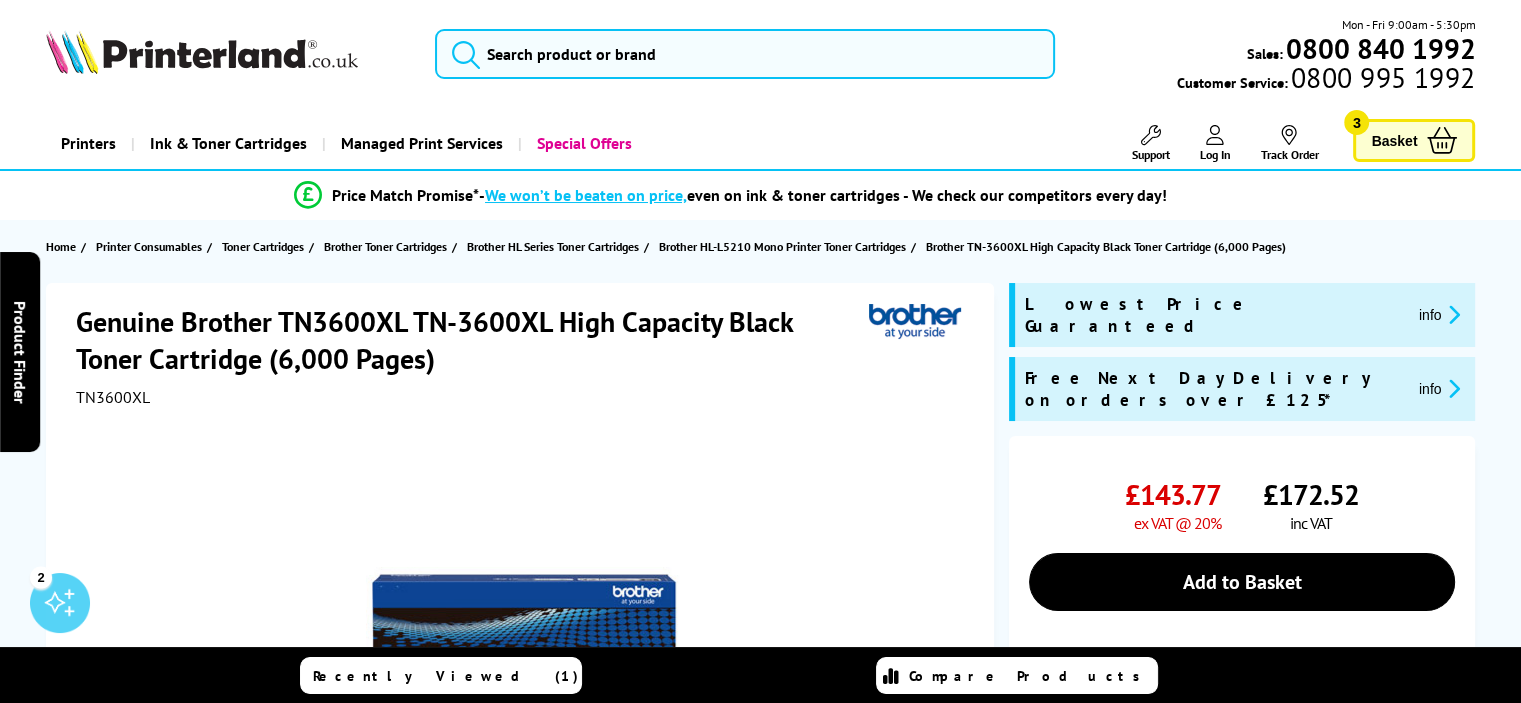 click on "Basket" at bounding box center (1394, 140) 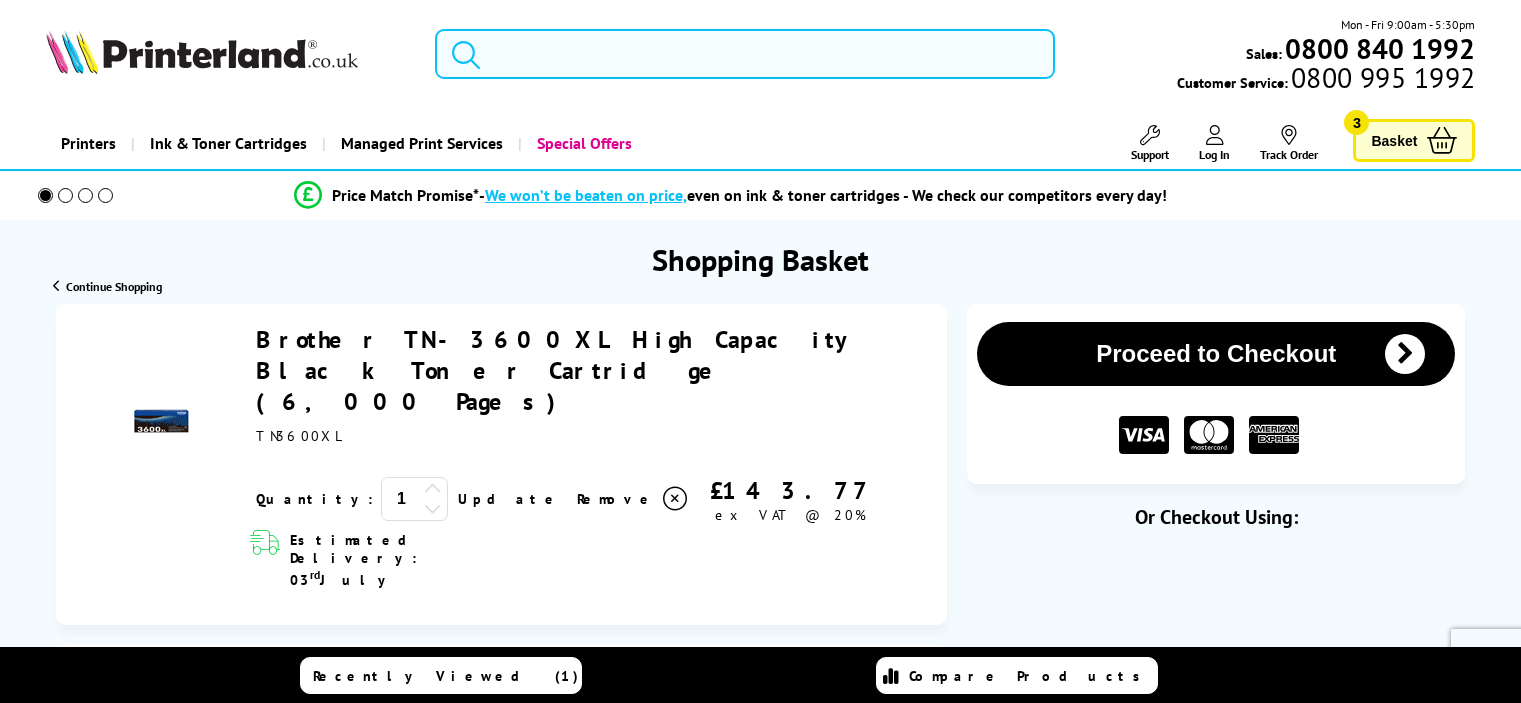 scroll, scrollTop: 0, scrollLeft: 0, axis: both 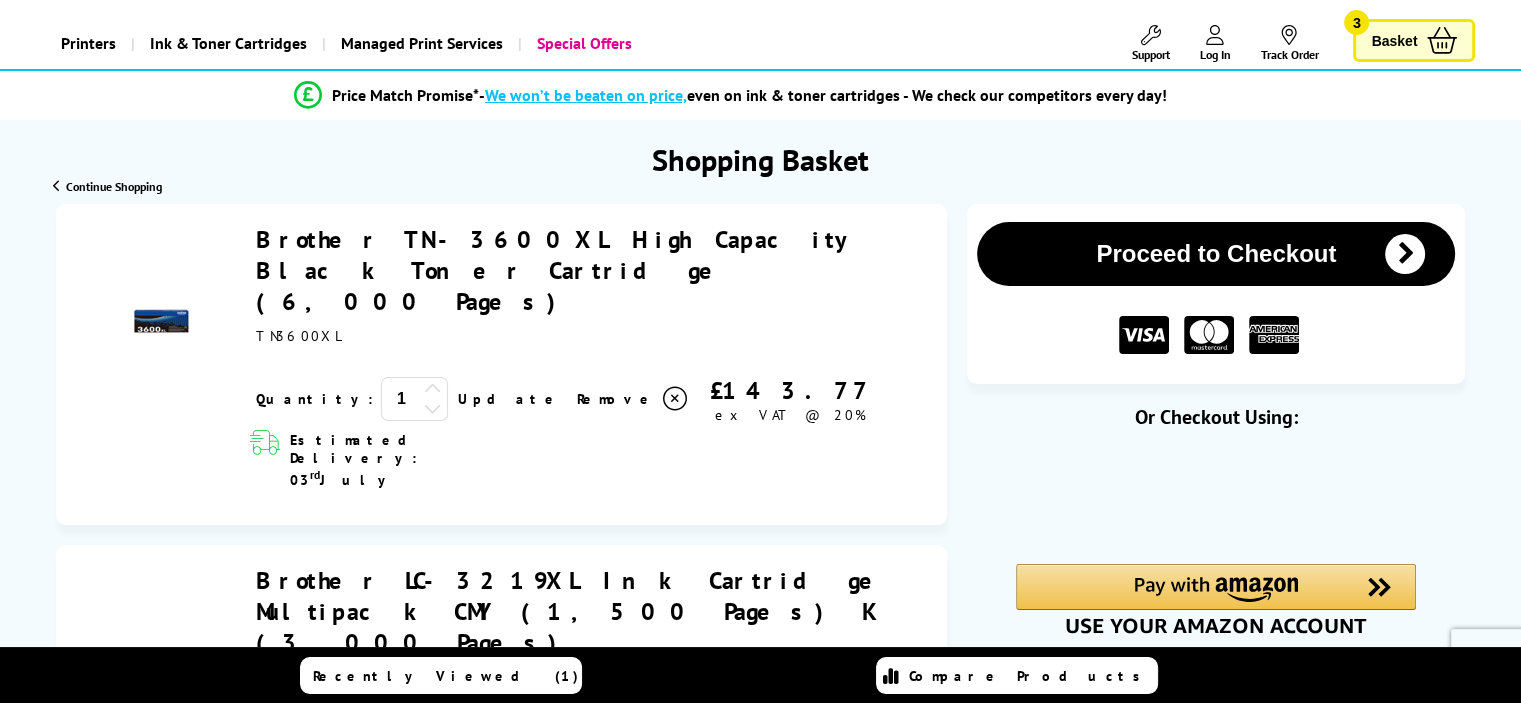 click on "Proceed to Checkout" at bounding box center (1216, 254) 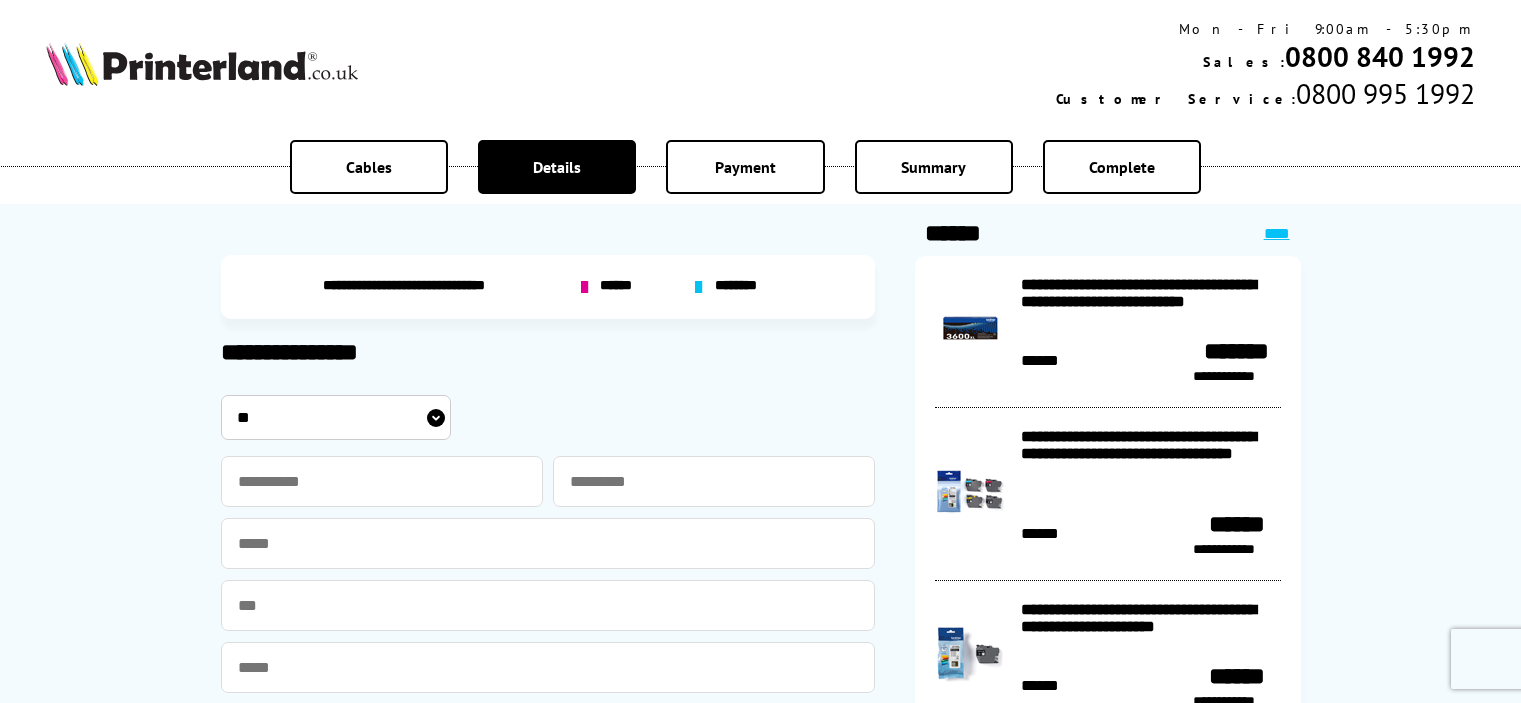 scroll, scrollTop: 0, scrollLeft: 0, axis: both 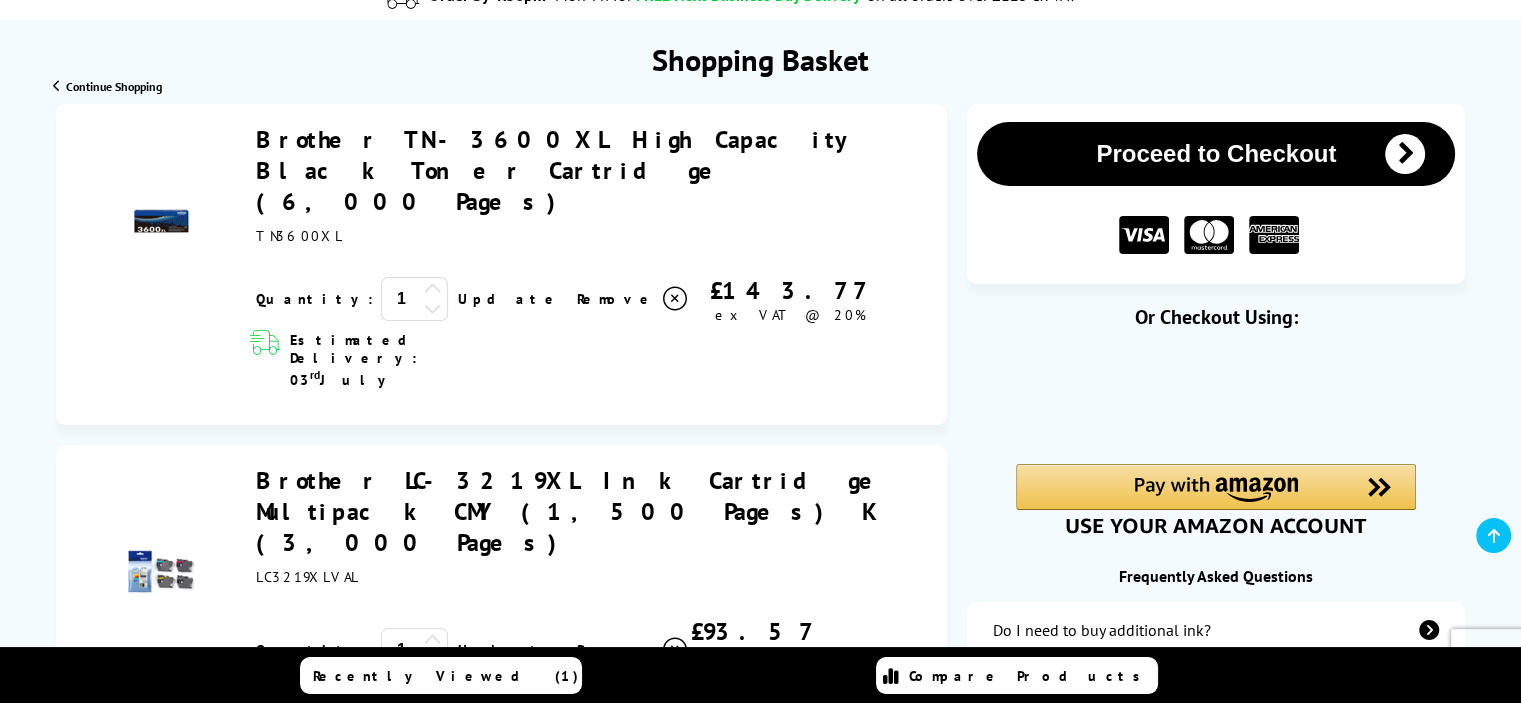 click on "Proceed to Checkout" at bounding box center [1216, 154] 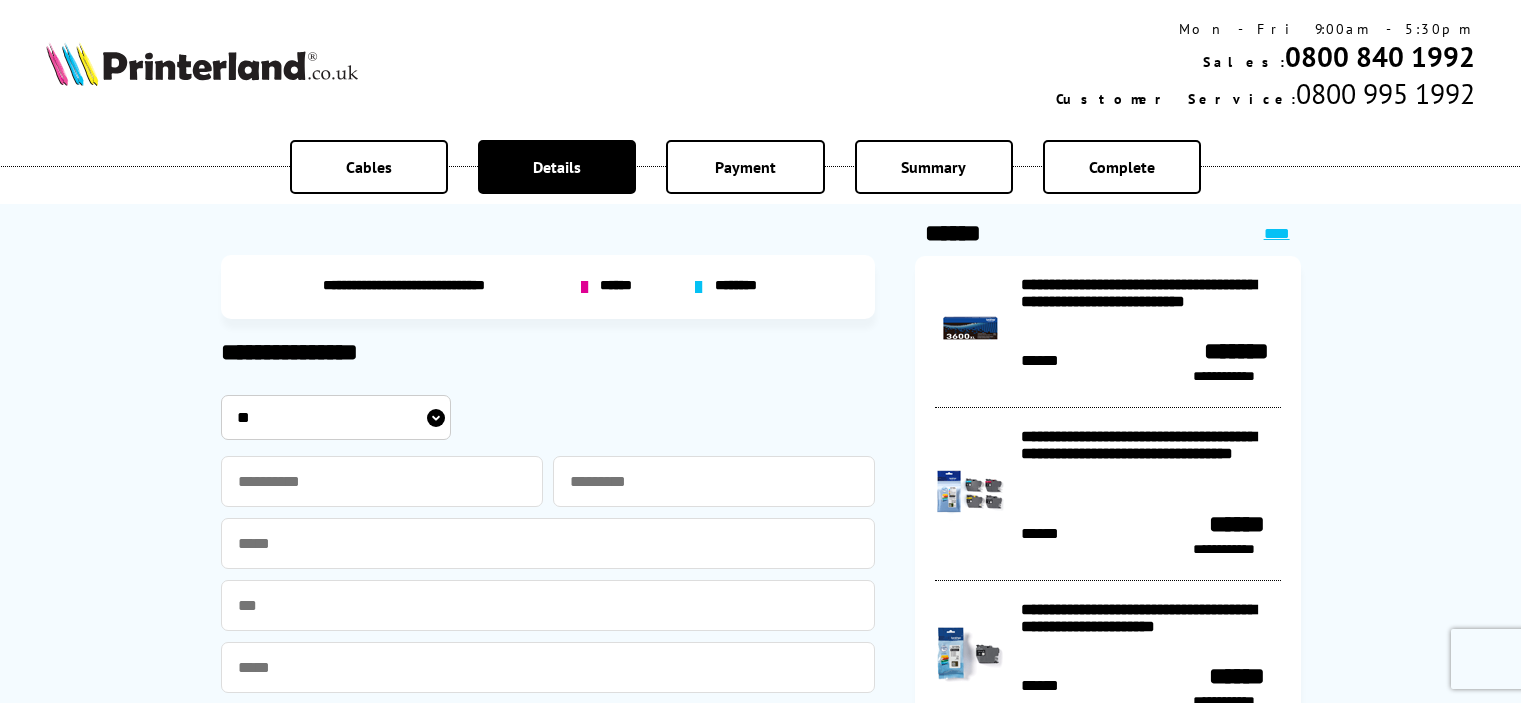scroll, scrollTop: 0, scrollLeft: 0, axis: both 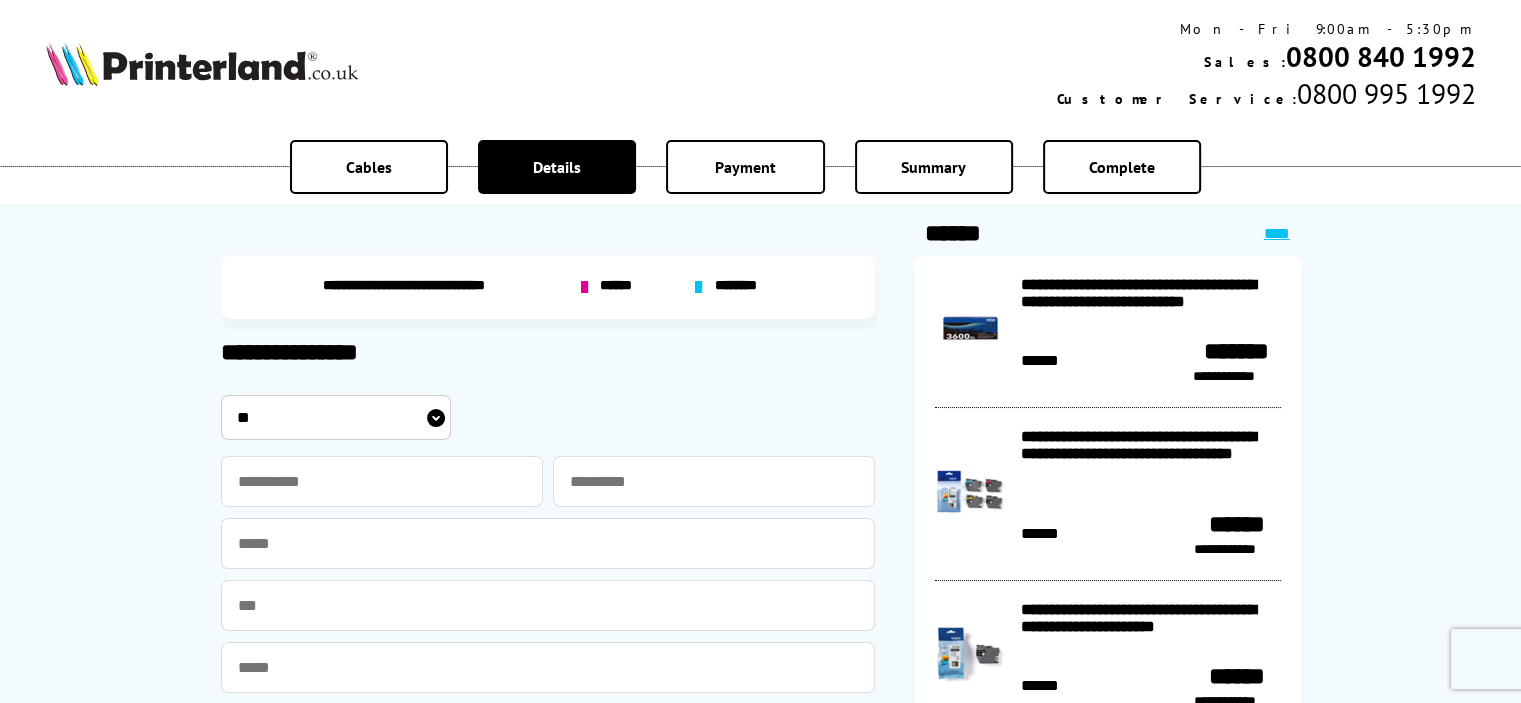 drag, startPoint x: 112, startPoint y: 381, endPoint x: 131, endPoint y: 377, distance: 19.416489 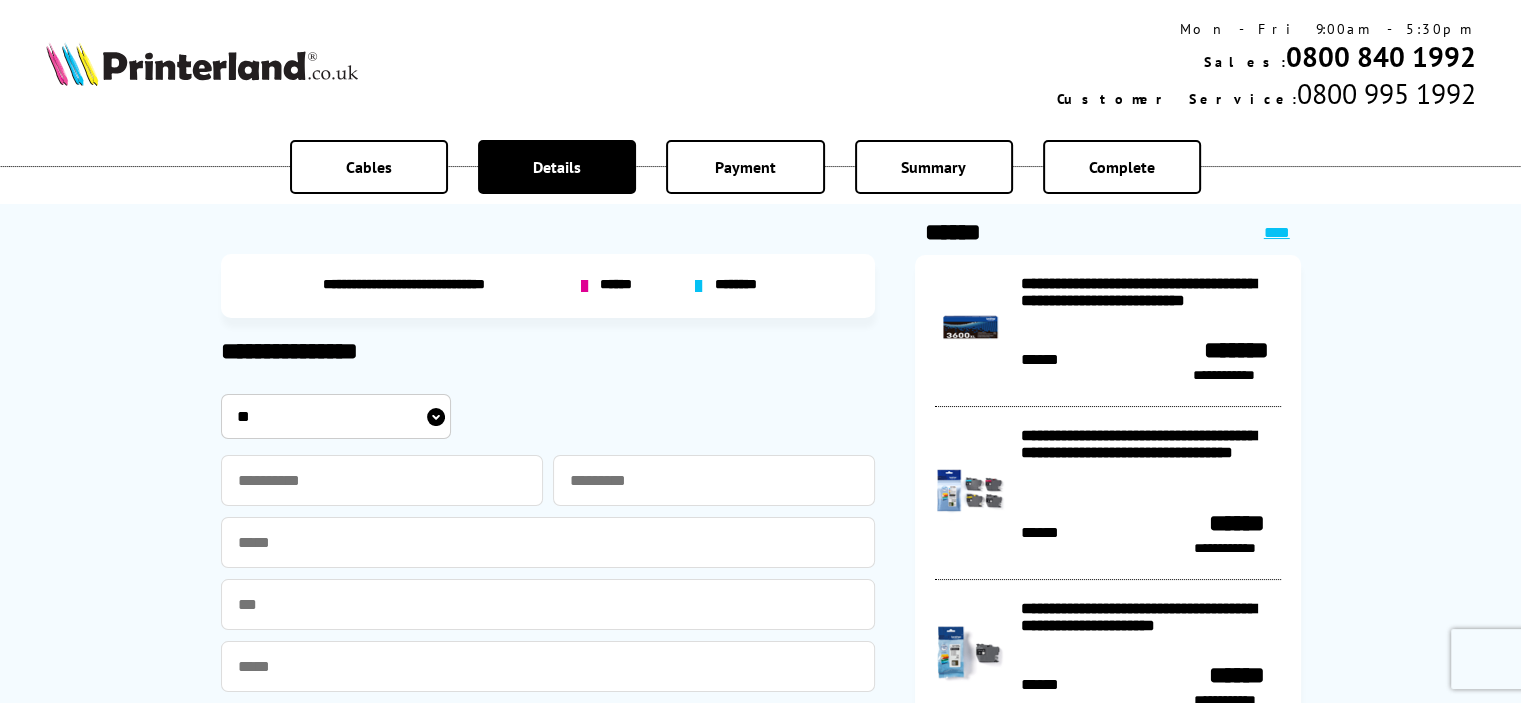 scroll, scrollTop: 0, scrollLeft: 0, axis: both 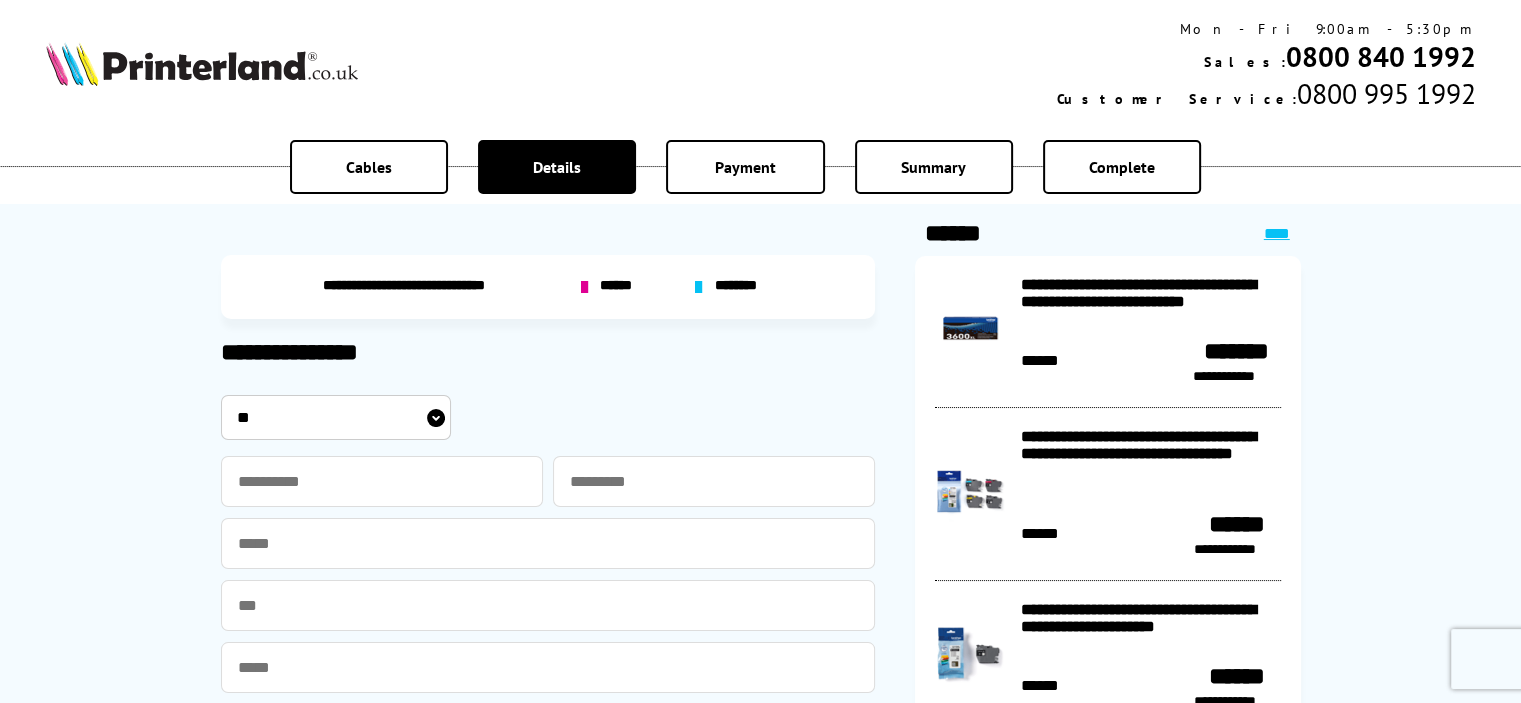 click on "**
***
****
**" at bounding box center [548, 417] 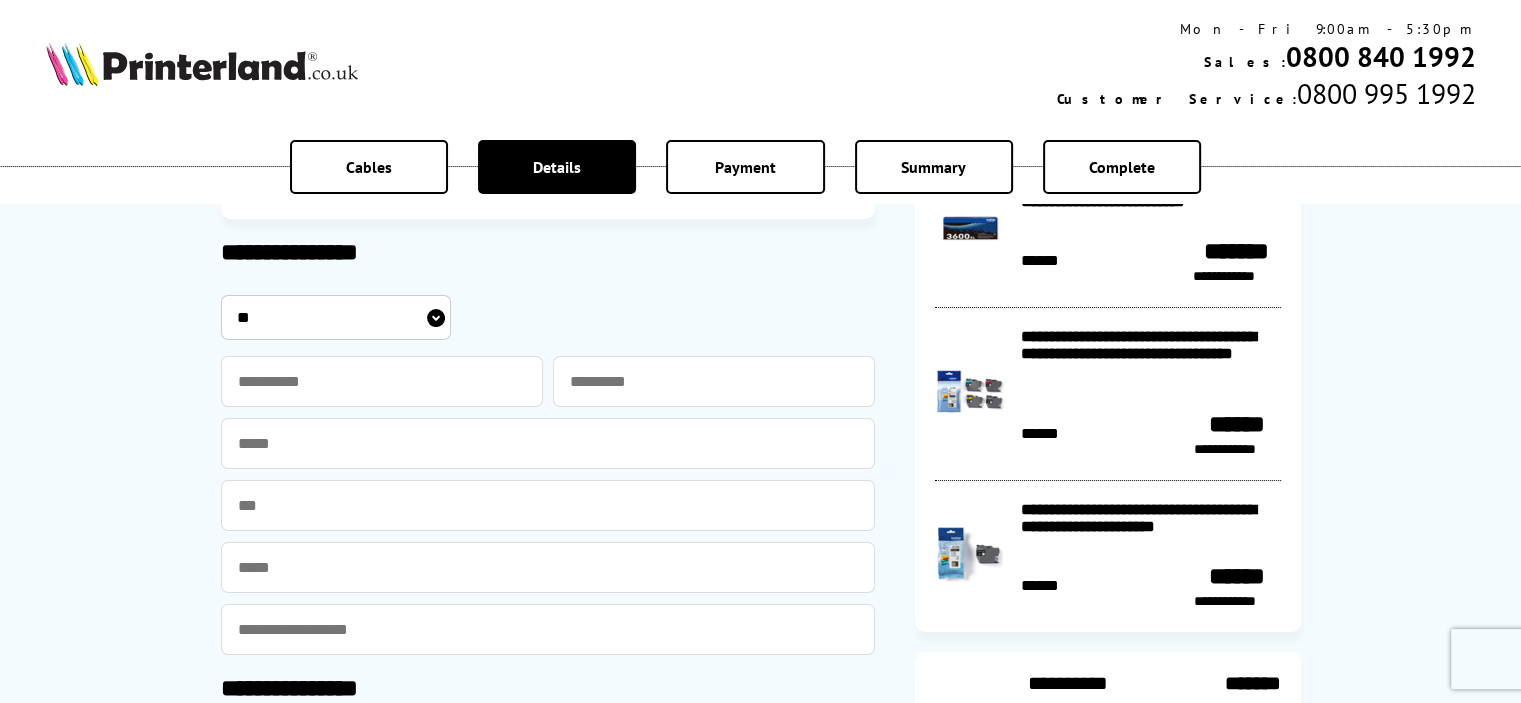 scroll, scrollTop: 0, scrollLeft: 0, axis: both 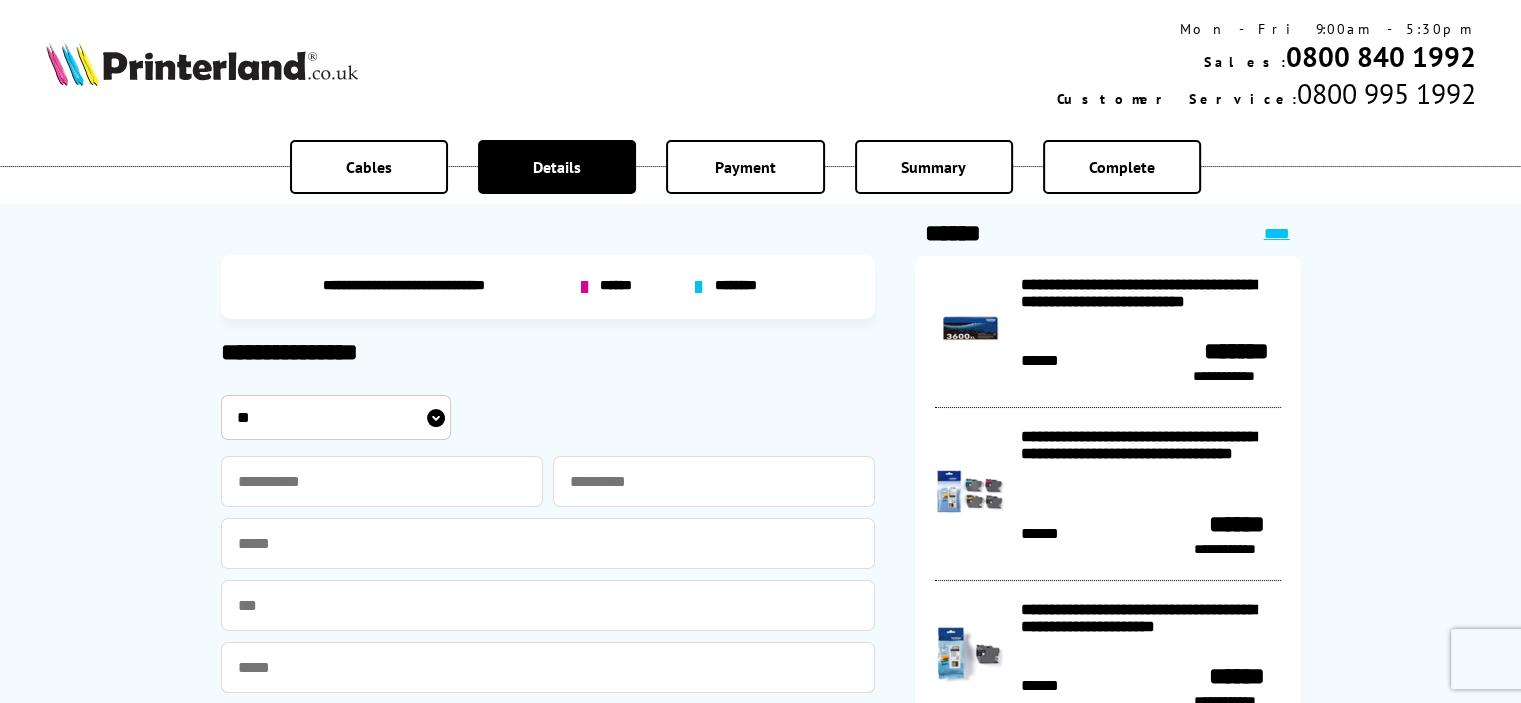 click on "******" at bounding box center (619, 287) 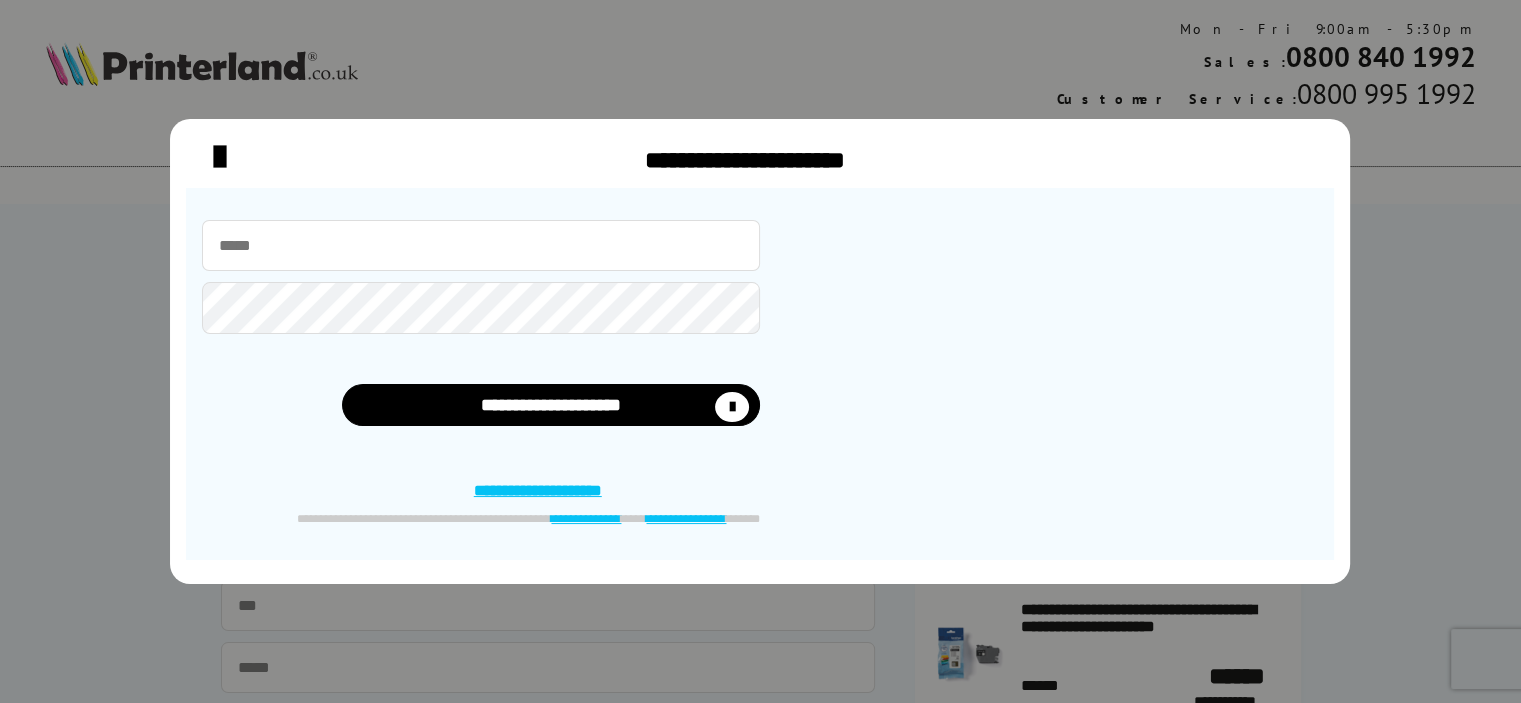 click at bounding box center (481, 245) 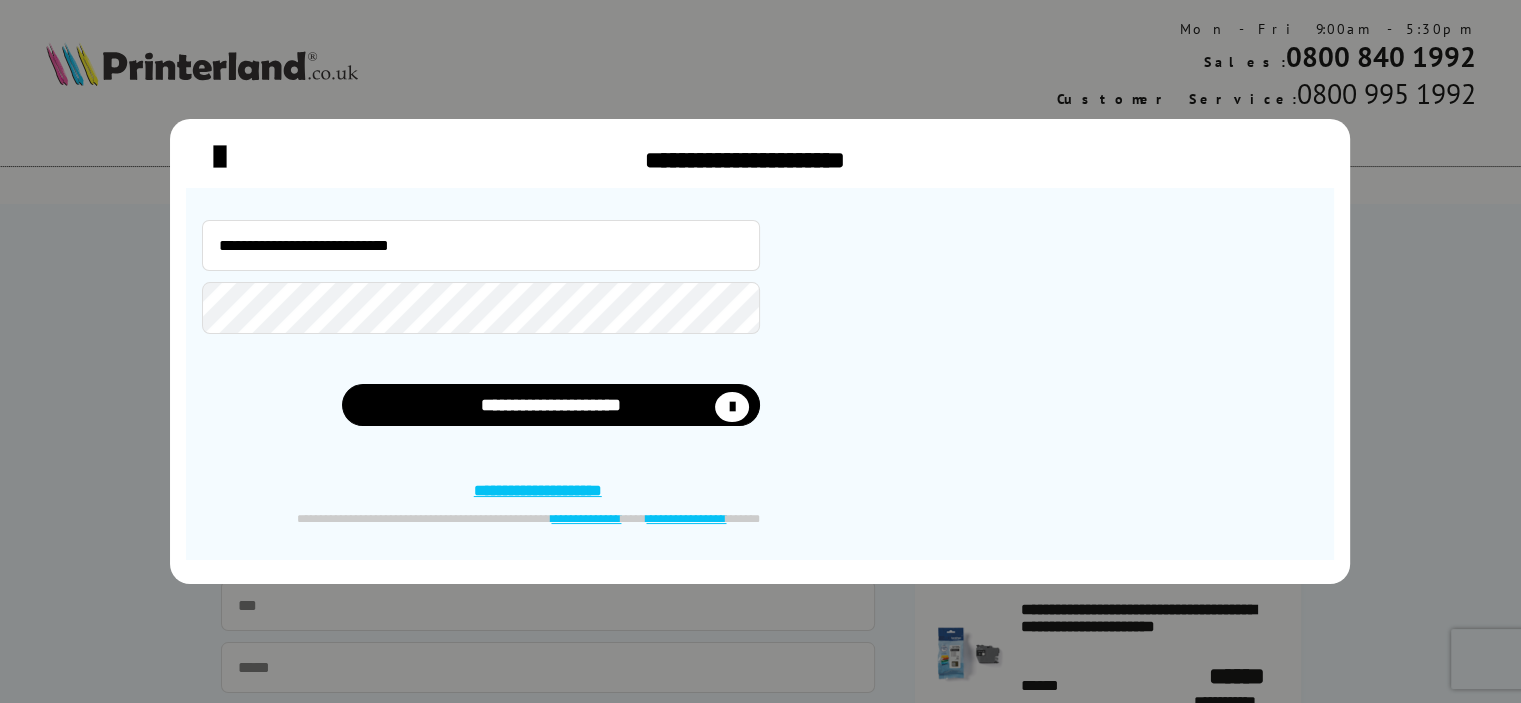 type on "*****" 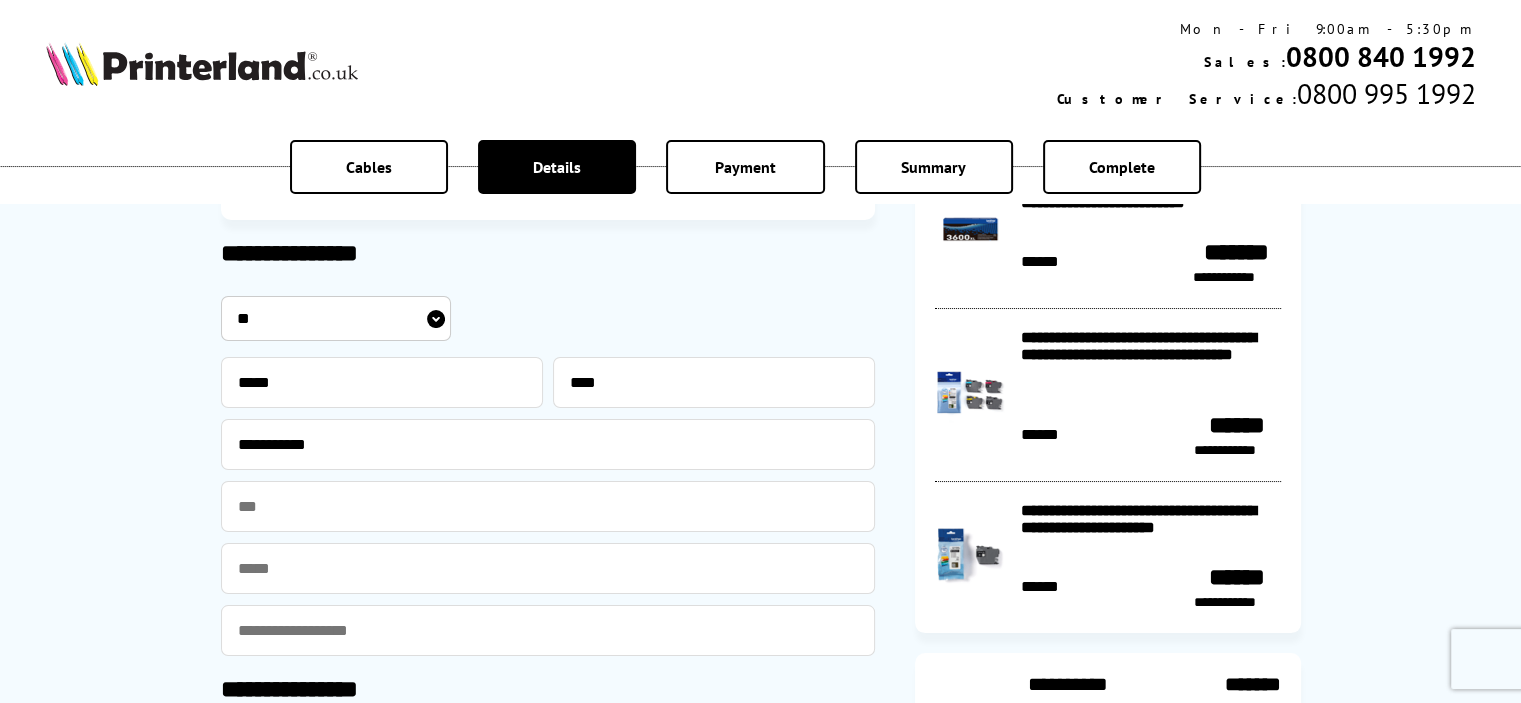 scroll, scrollTop: 0, scrollLeft: 0, axis: both 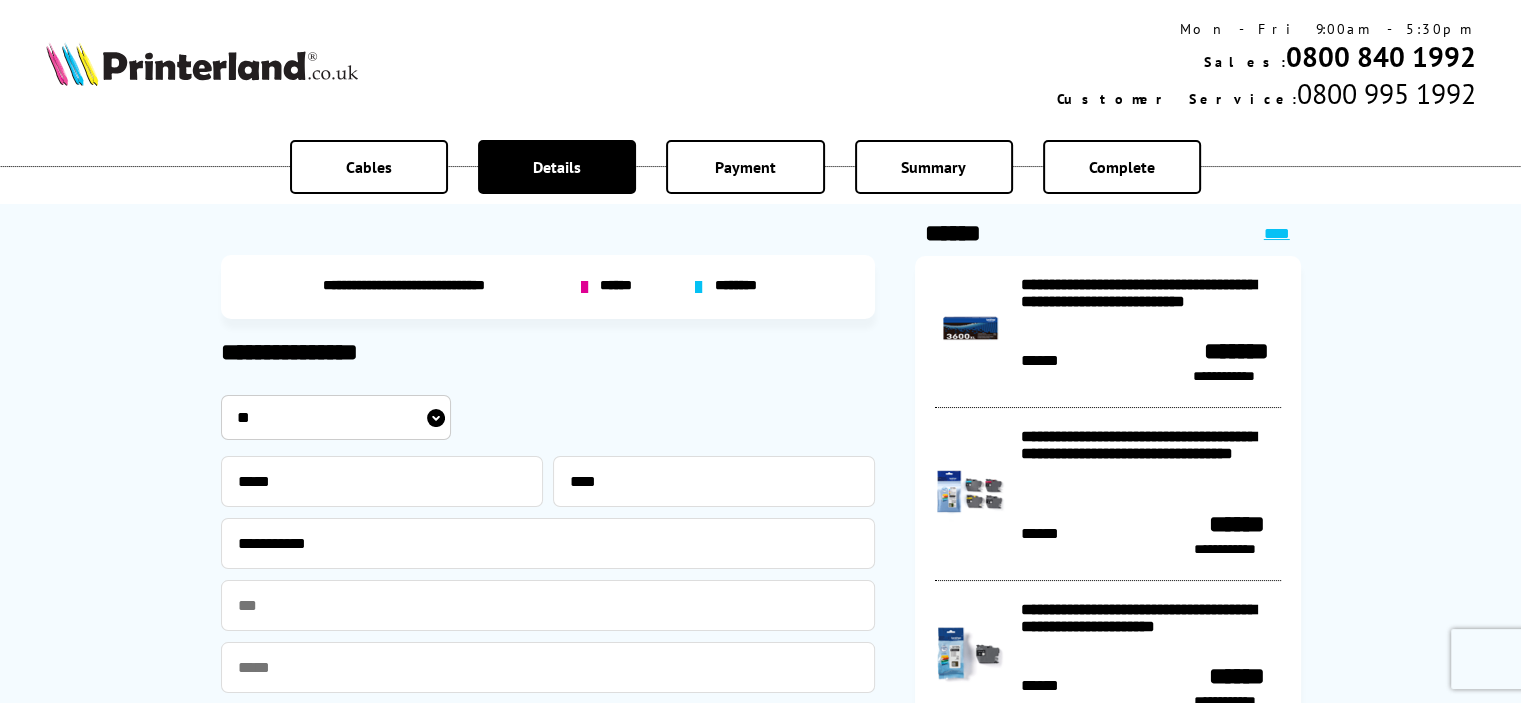 click on "****" at bounding box center [1277, 233] 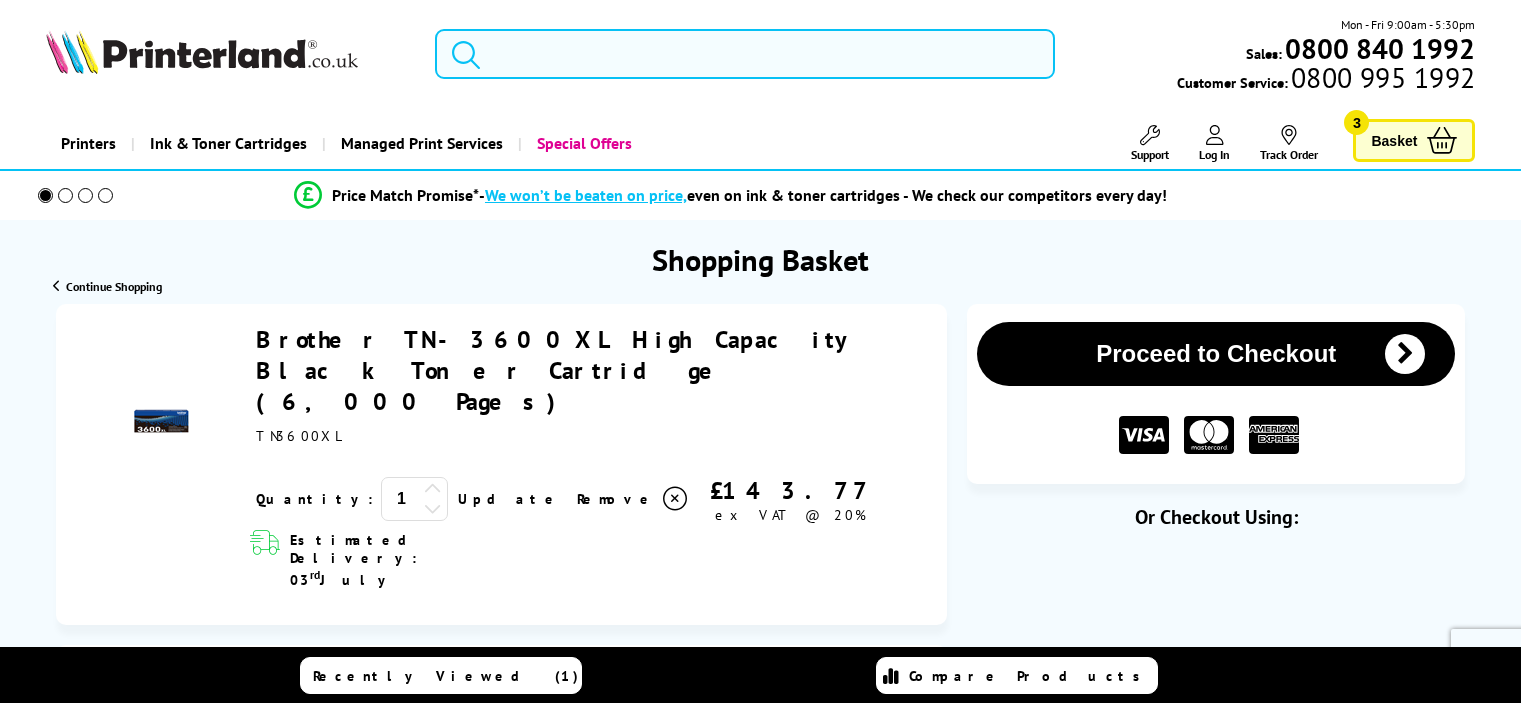scroll, scrollTop: 0, scrollLeft: 0, axis: both 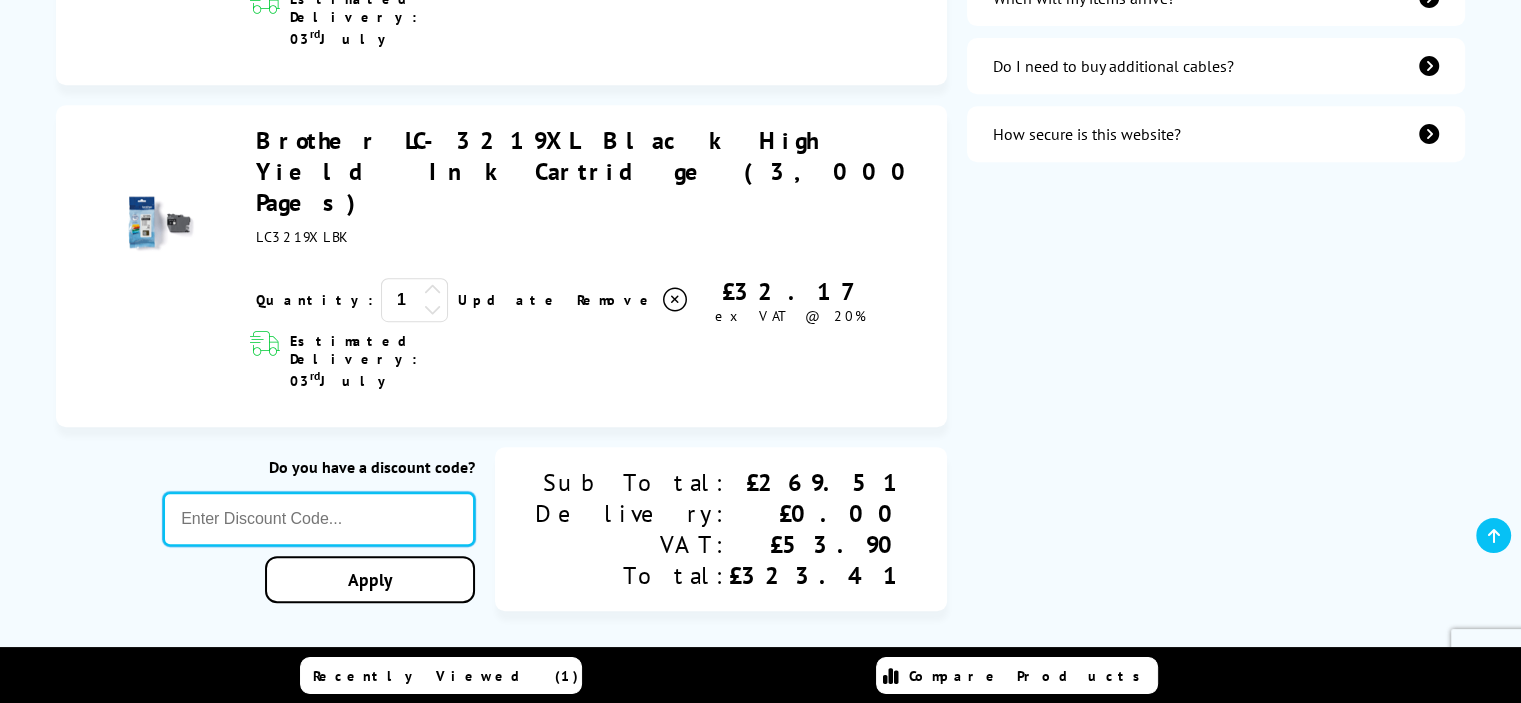 click at bounding box center (319, 519) 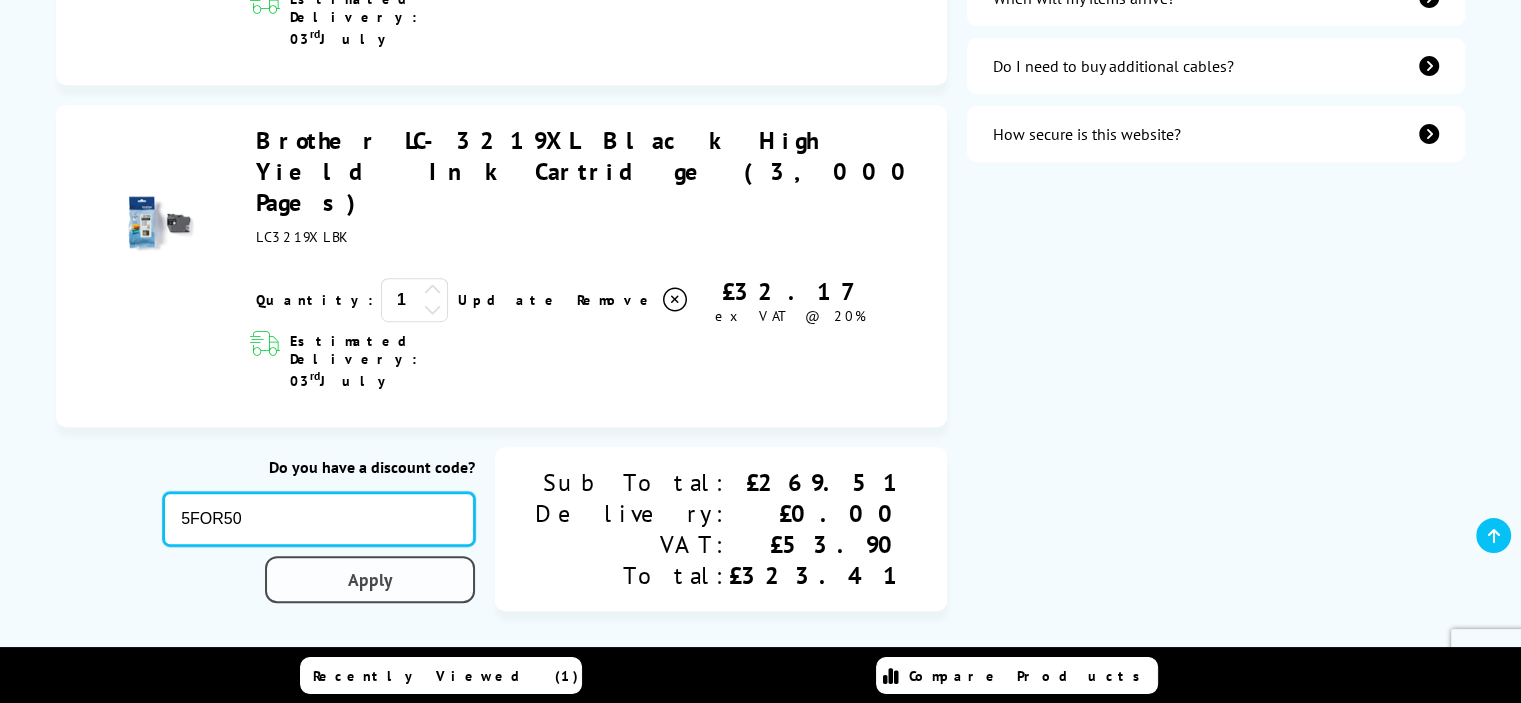 type on "5FOR50" 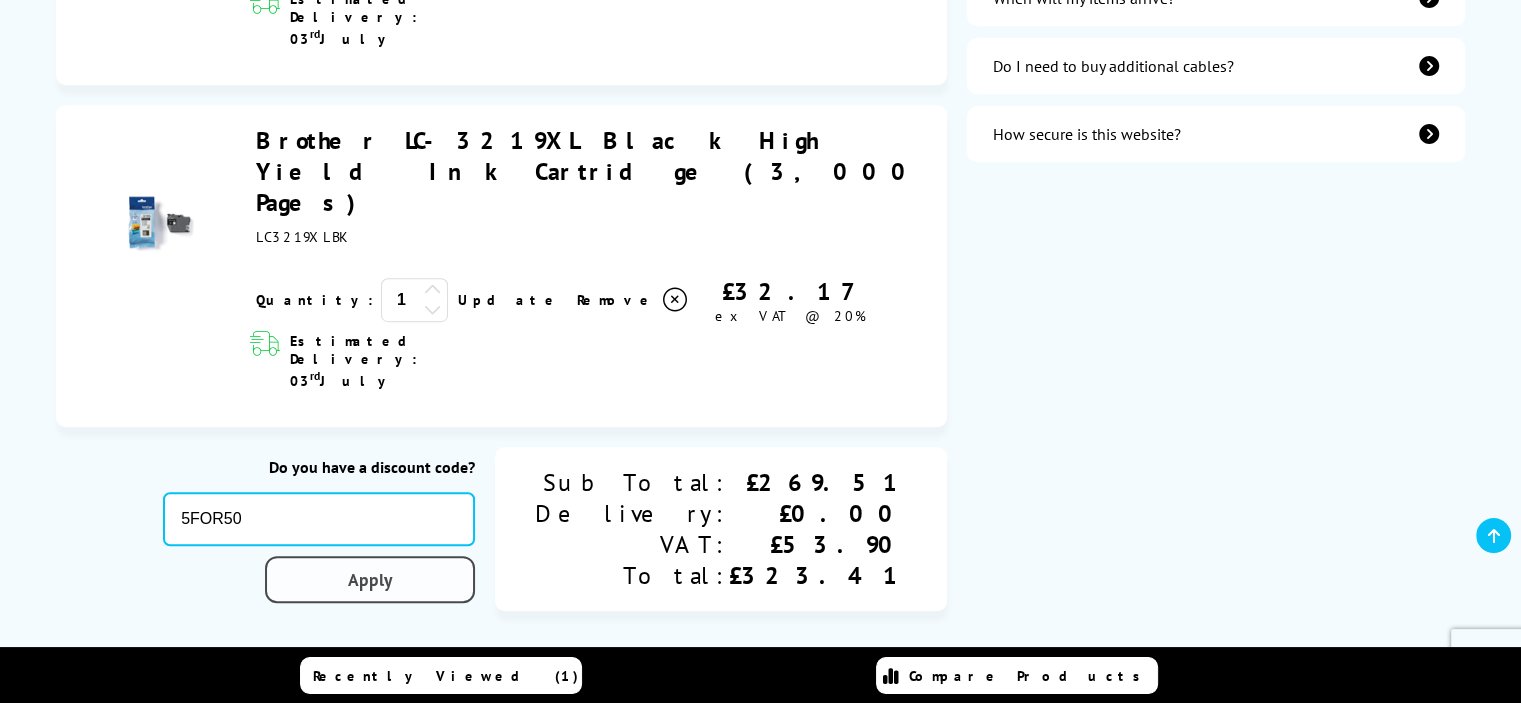 click on "Apply" at bounding box center (370, 579) 